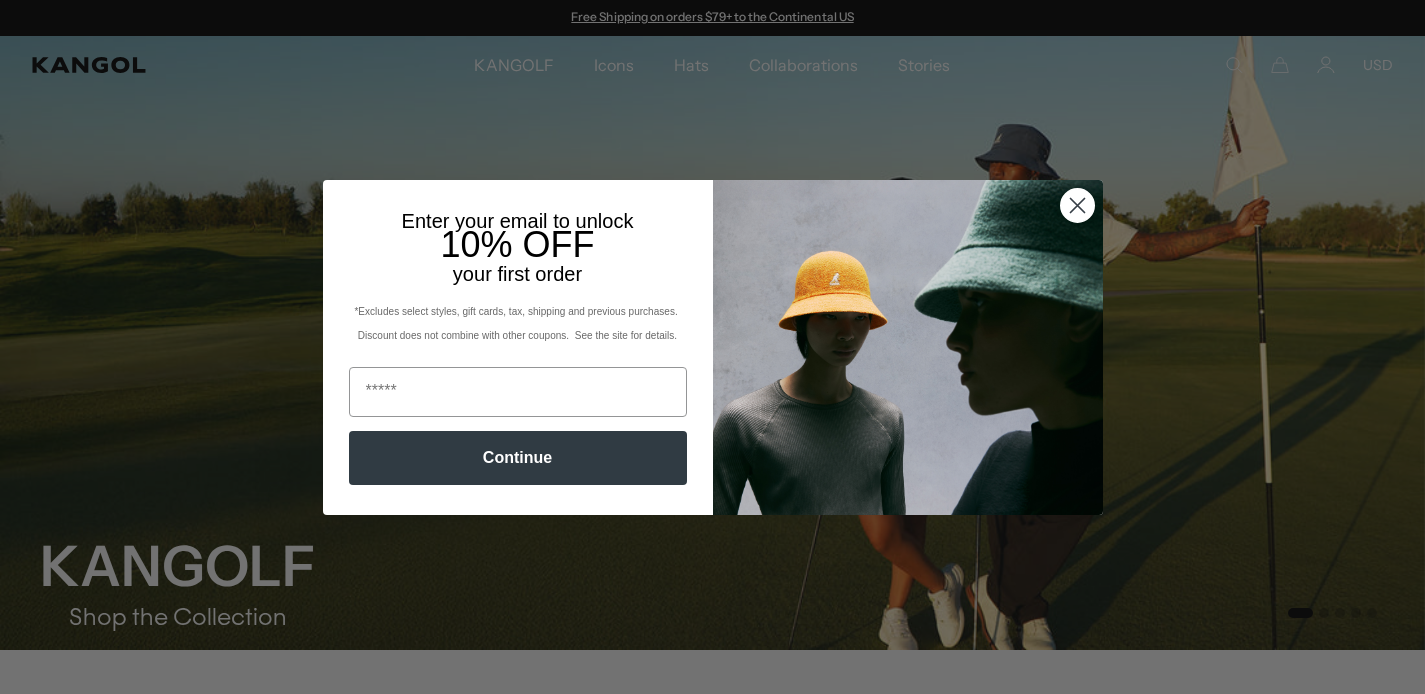 scroll, scrollTop: 0, scrollLeft: 0, axis: both 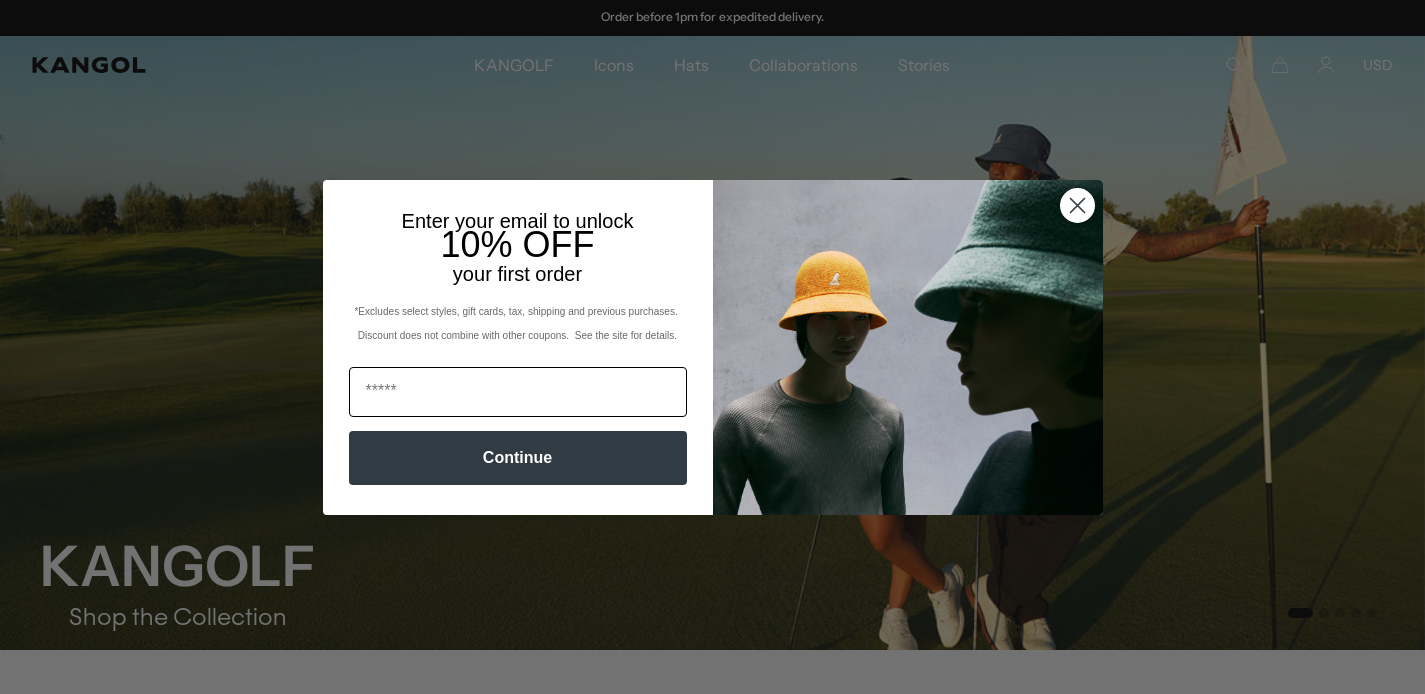 click at bounding box center [518, 392] 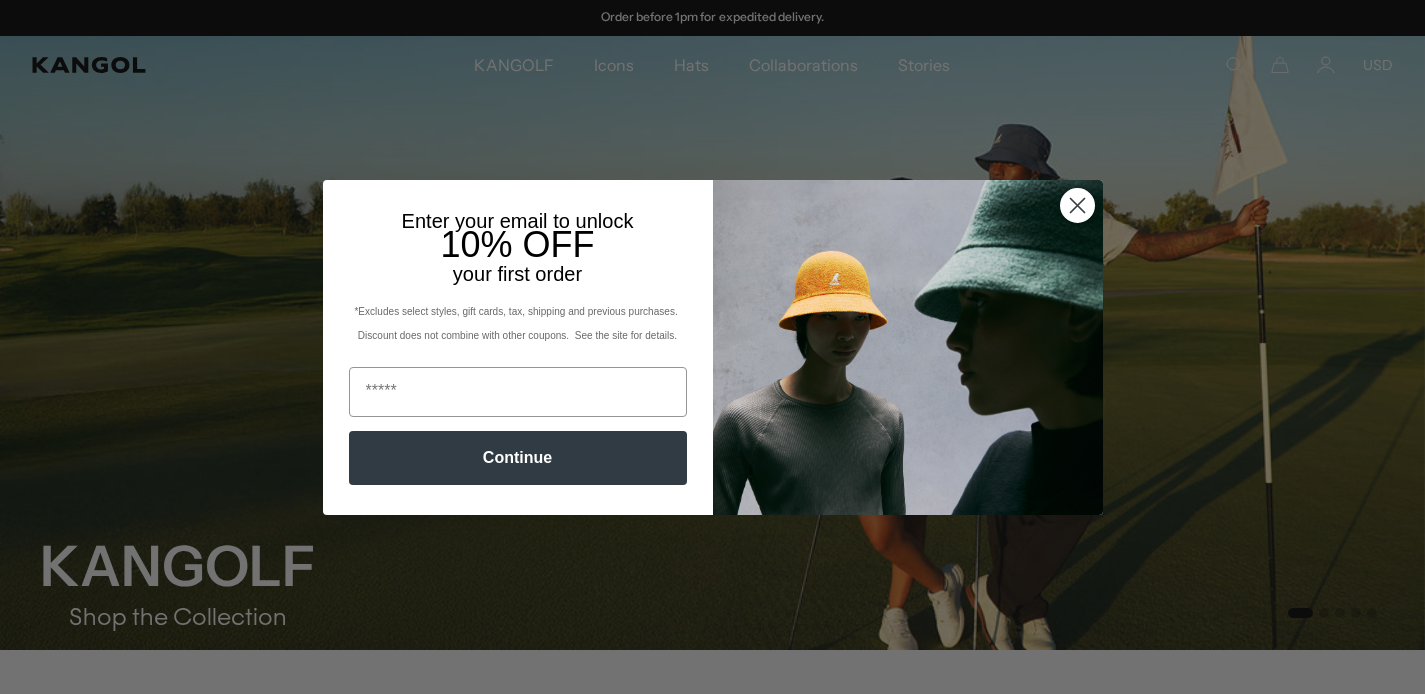 type on "**********" 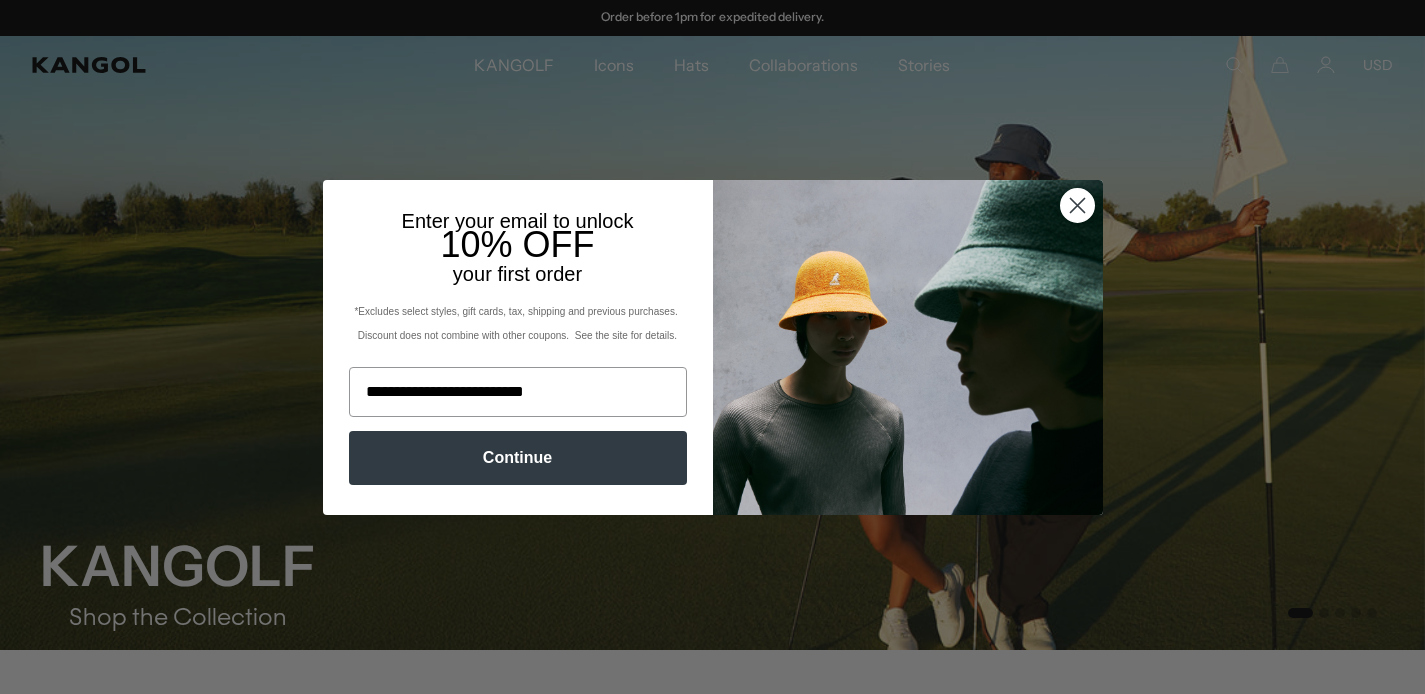 scroll, scrollTop: 0, scrollLeft: 0, axis: both 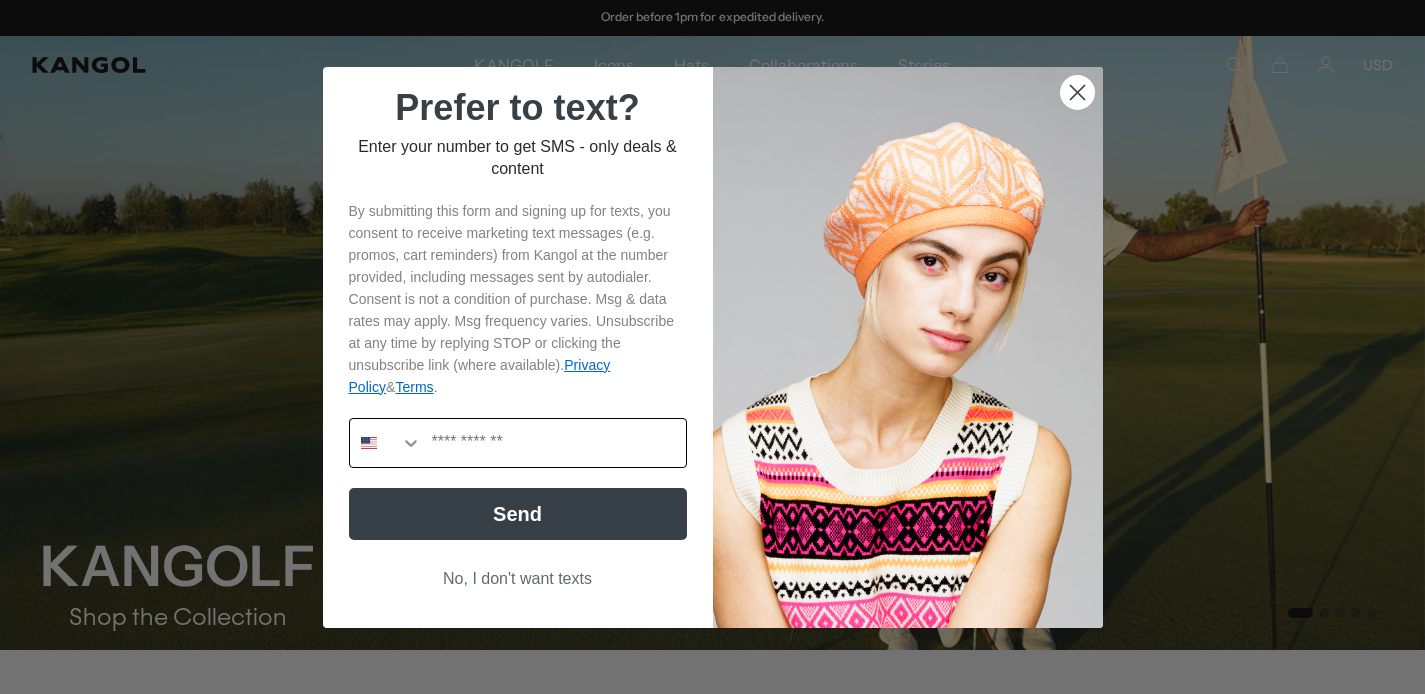 click at bounding box center [386, 443] 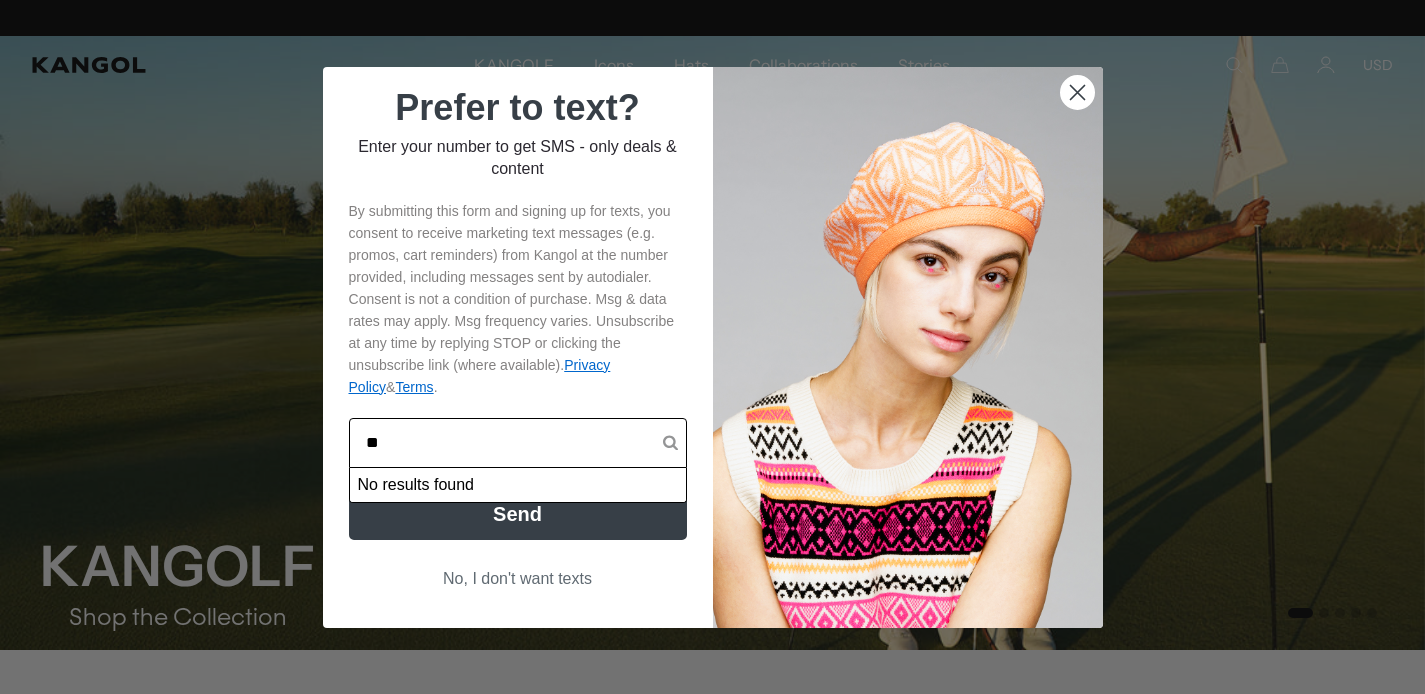 scroll, scrollTop: 0, scrollLeft: 412, axis: horizontal 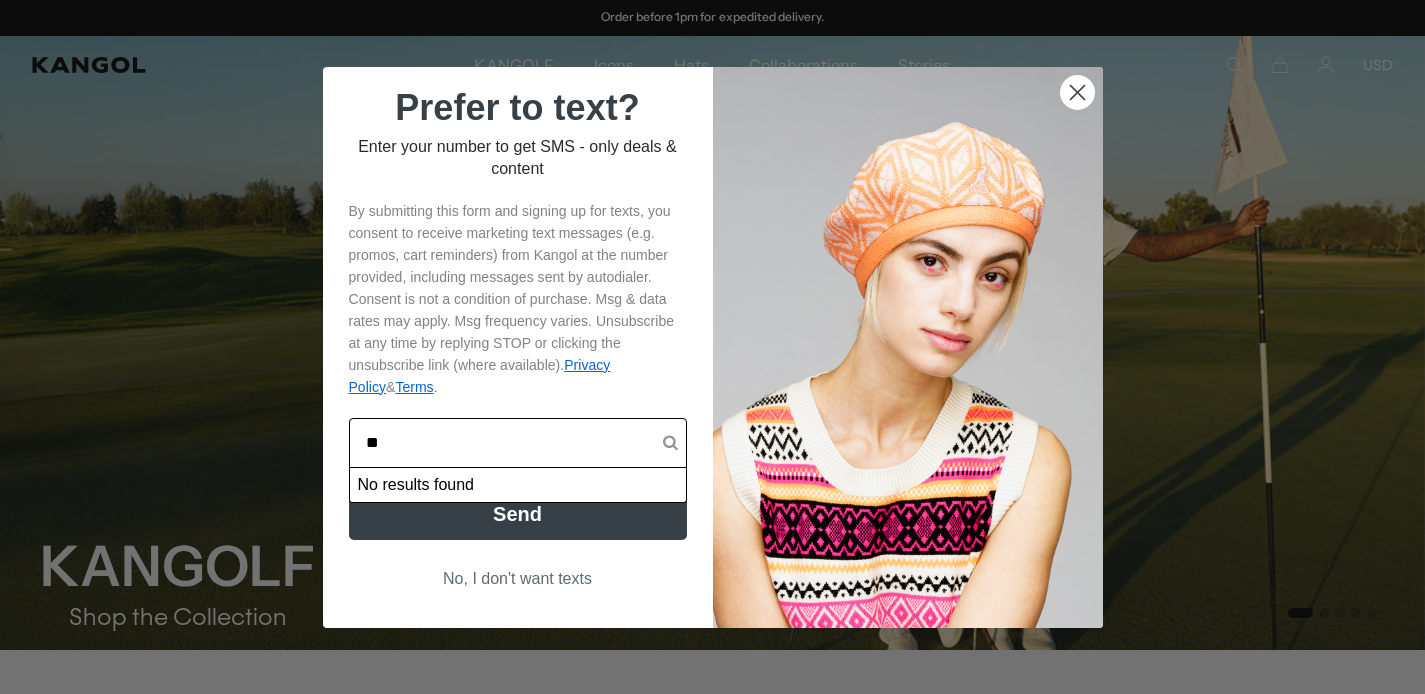 type on "*" 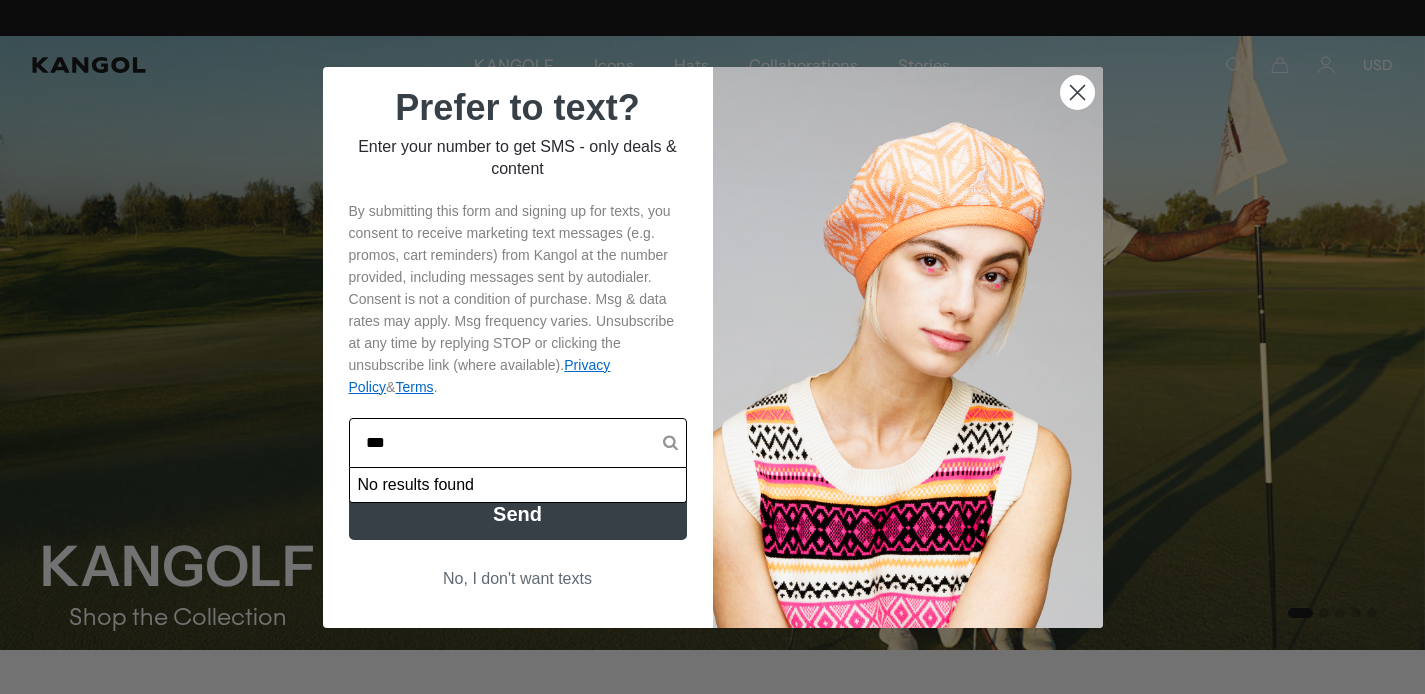 scroll, scrollTop: 0, scrollLeft: 0, axis: both 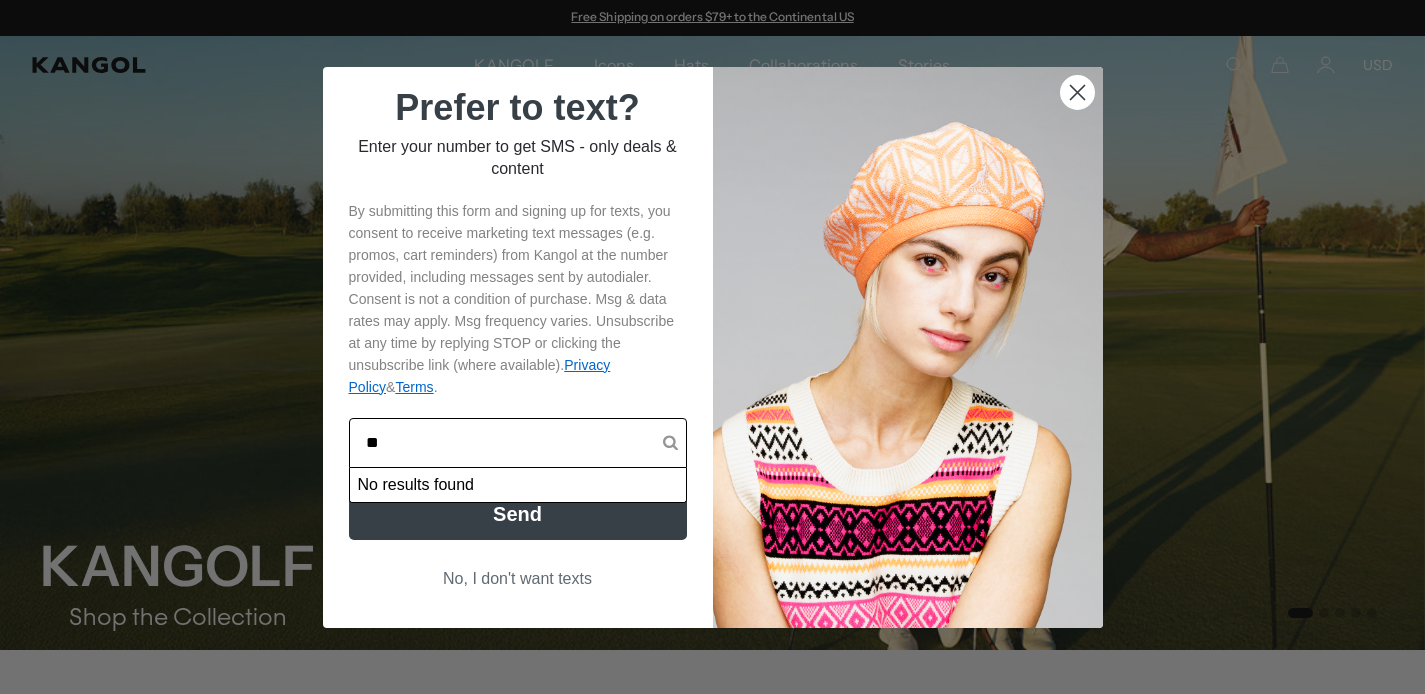 type on "*" 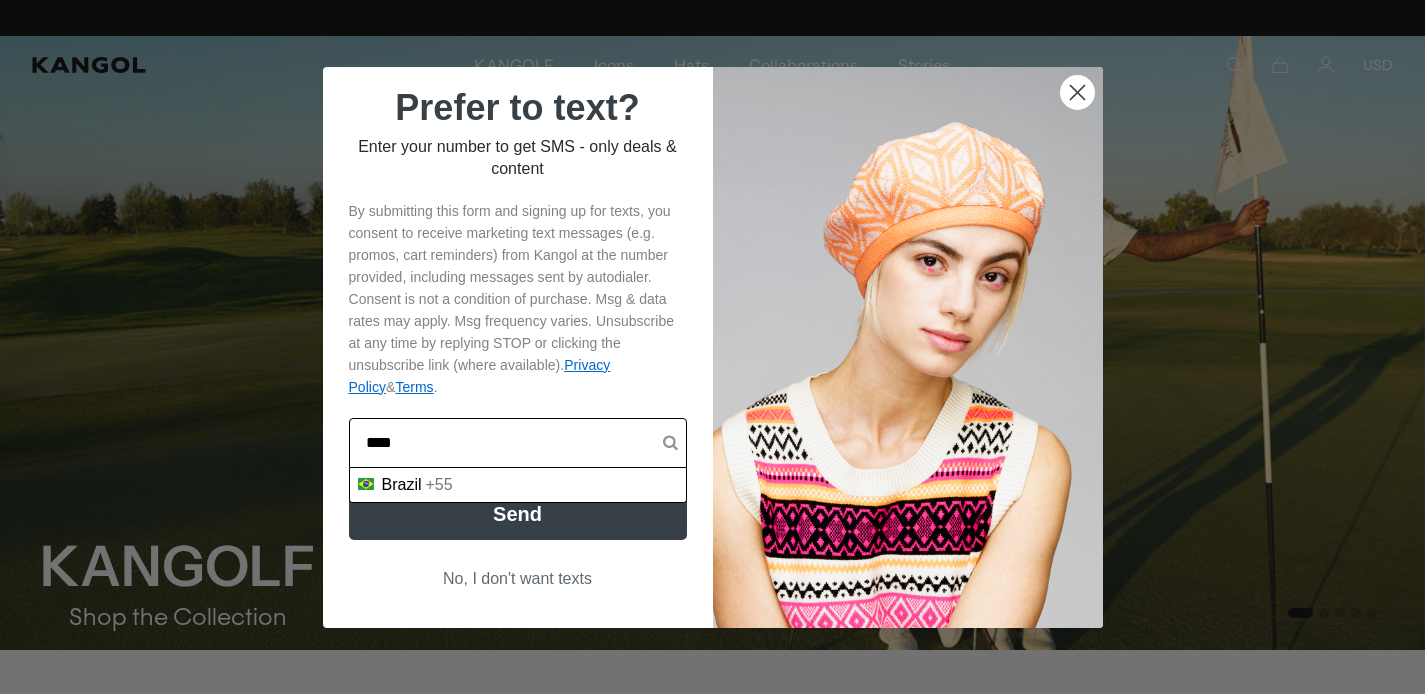 type on "****" 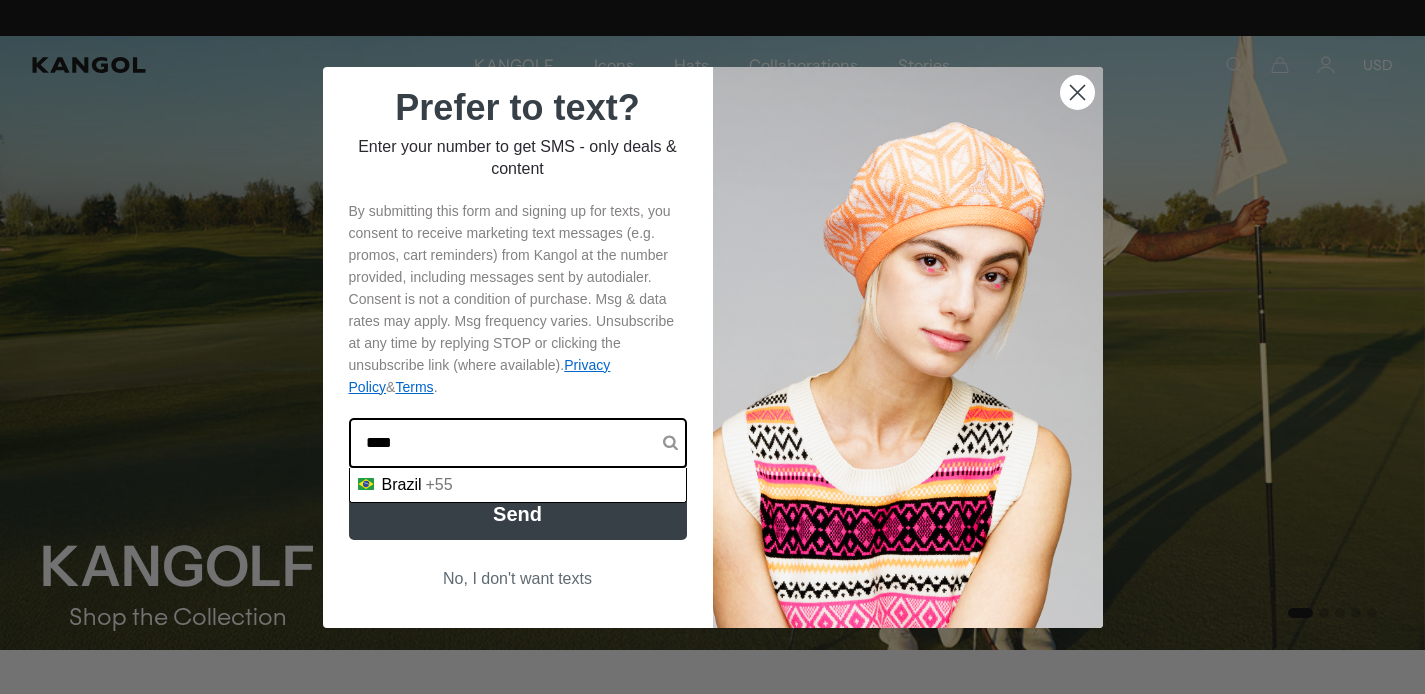 scroll, scrollTop: 0, scrollLeft: 412, axis: horizontal 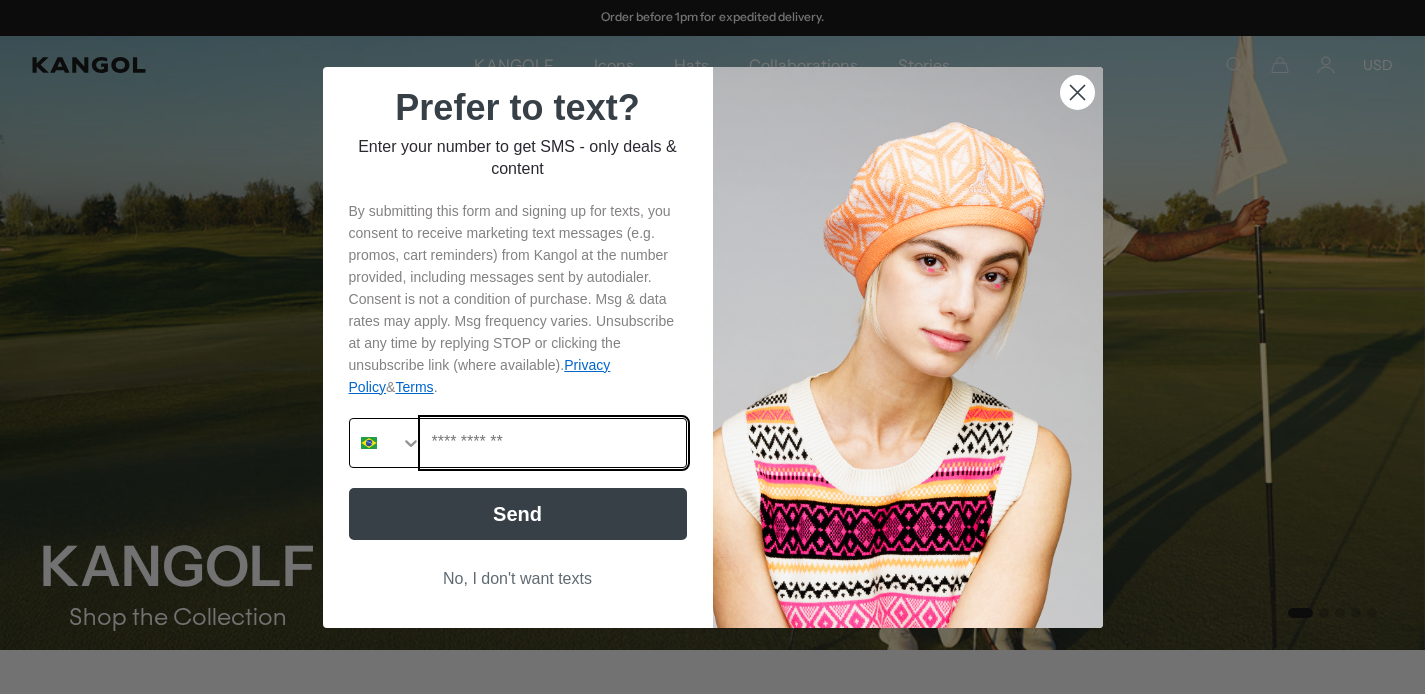 click at bounding box center (554, 443) 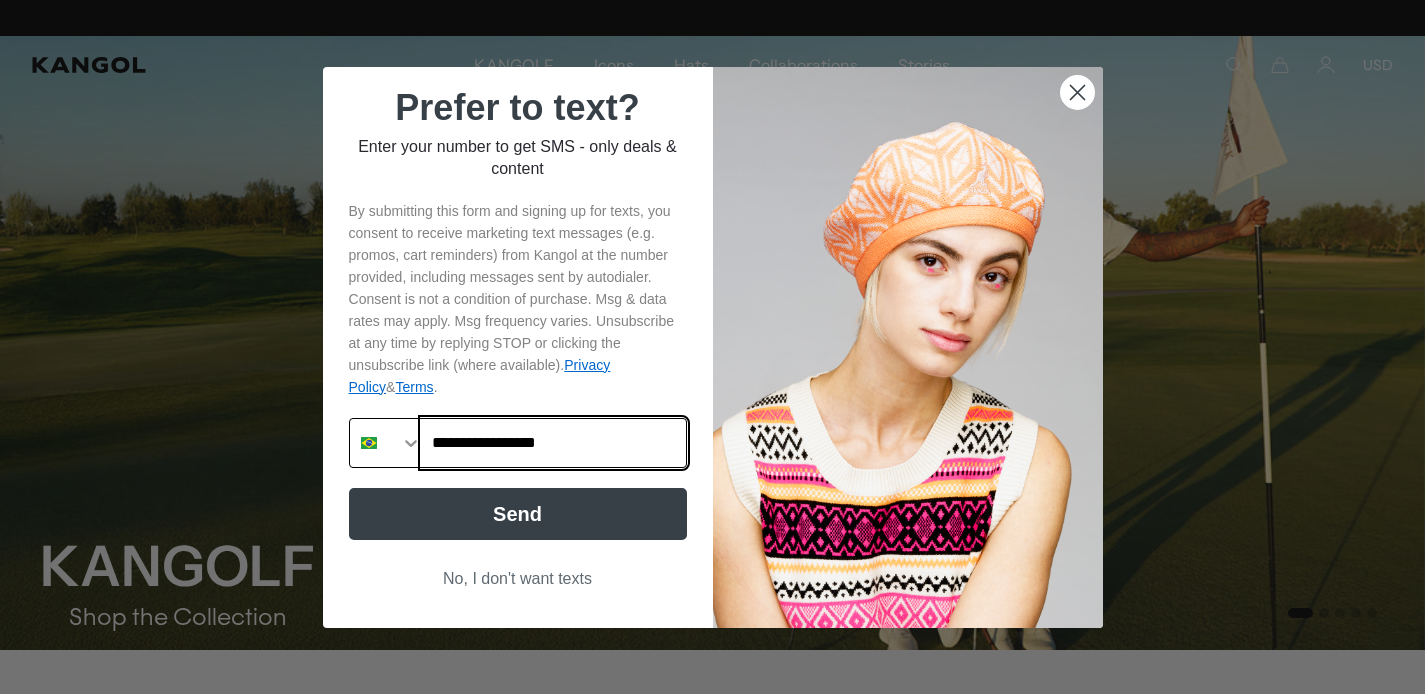 scroll, scrollTop: 0, scrollLeft: 0, axis: both 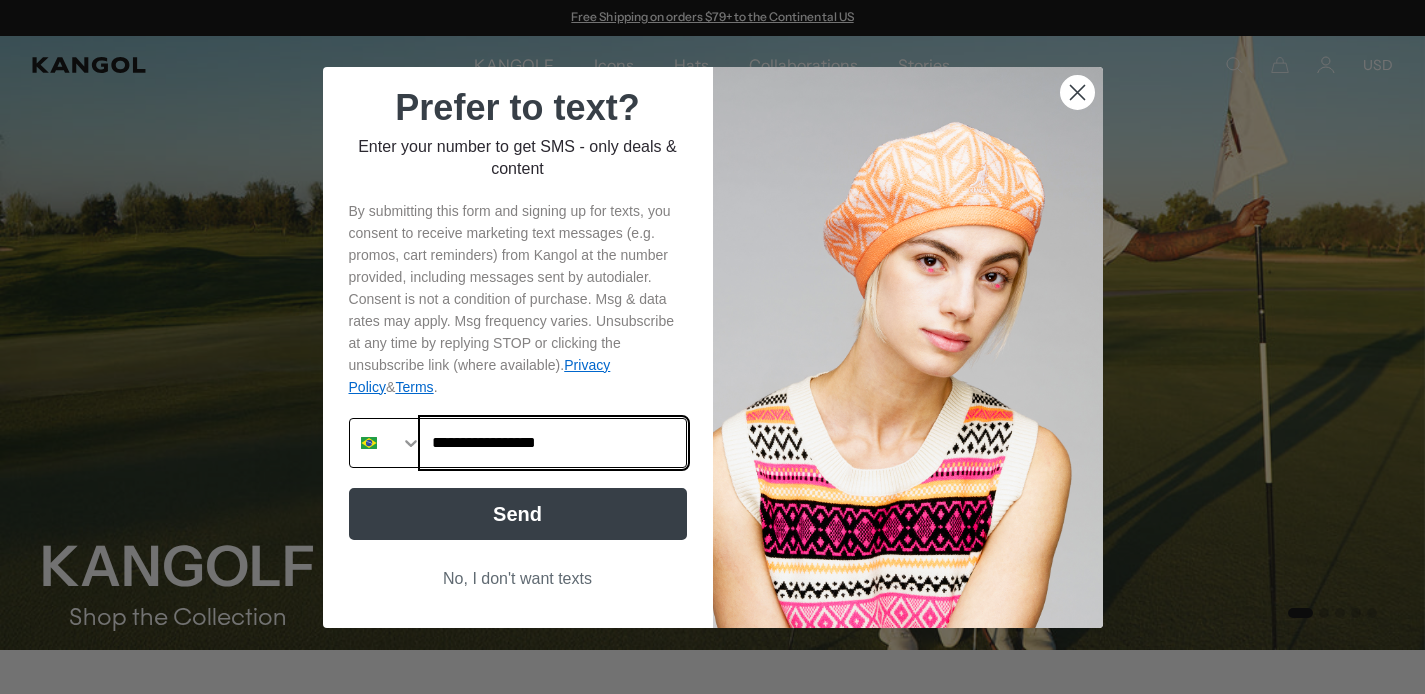 drag, startPoint x: 458, startPoint y: 444, endPoint x: 434, endPoint y: 444, distance: 24 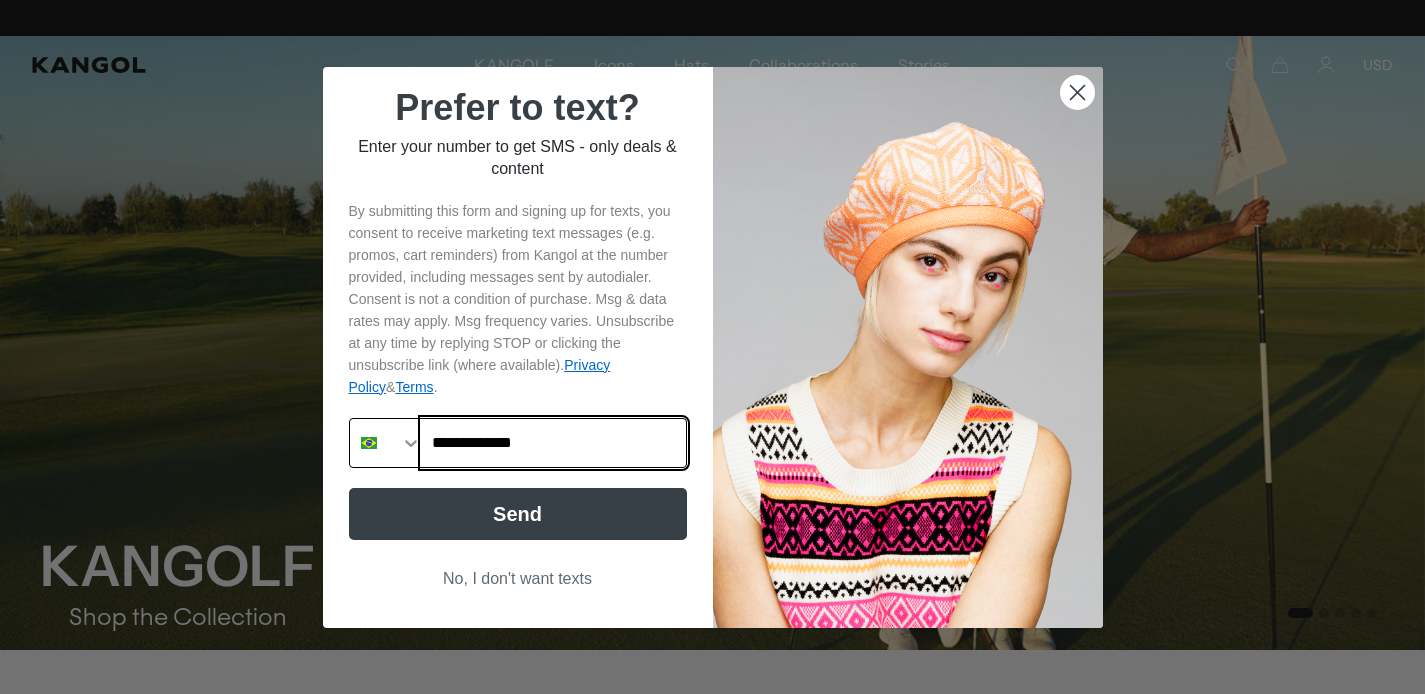 scroll, scrollTop: 0, scrollLeft: 412, axis: horizontal 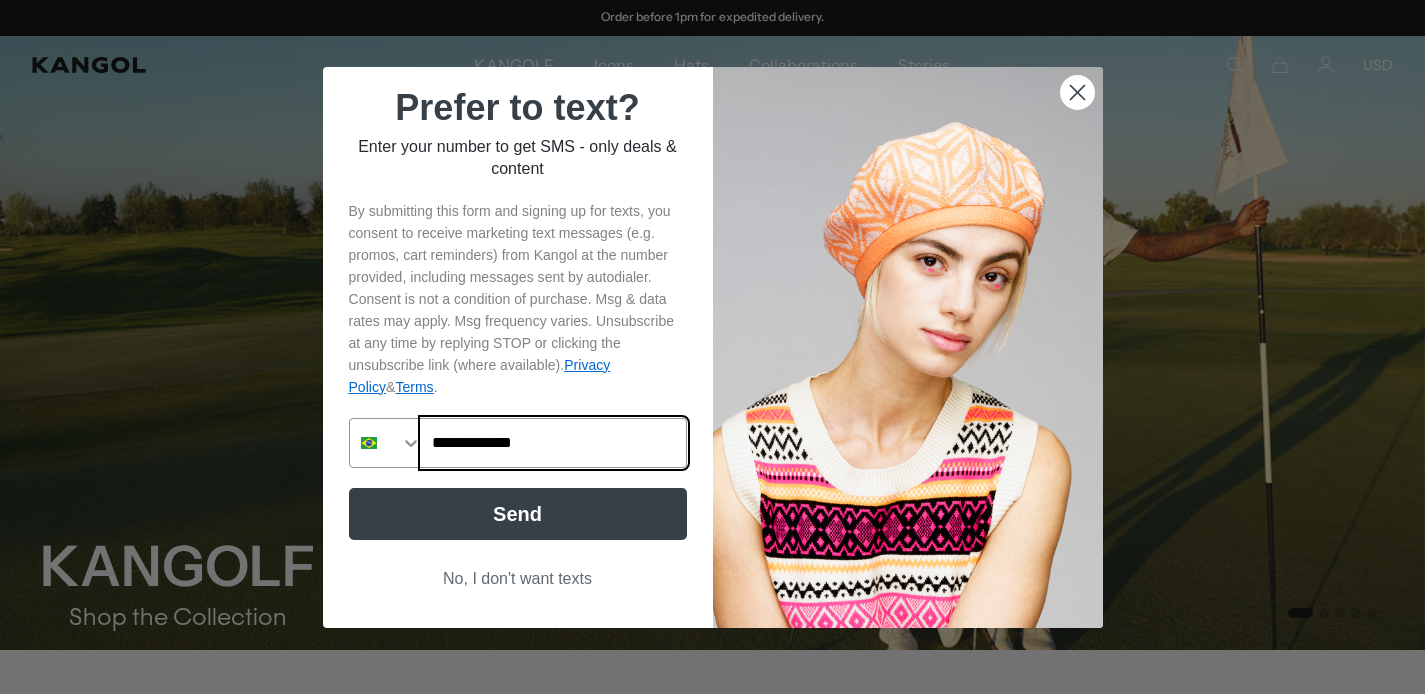 type on "**********" 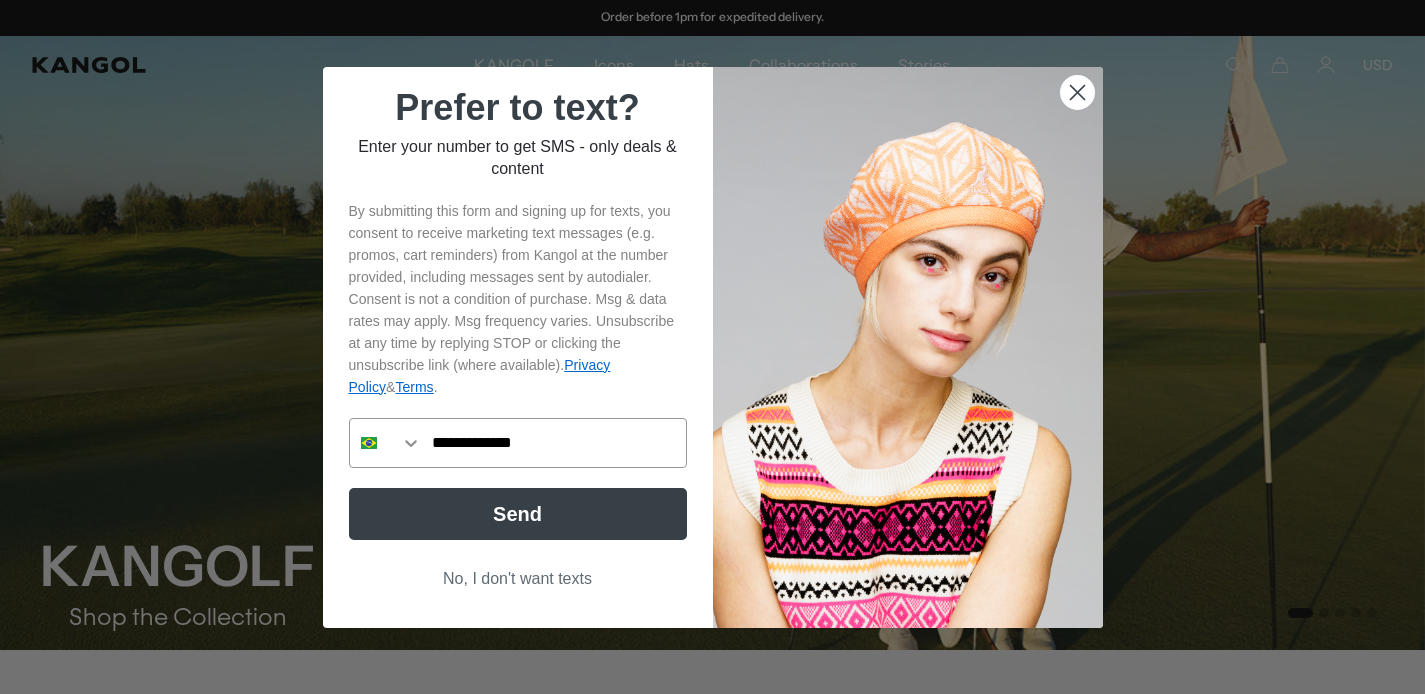 click on "Send" at bounding box center (518, 514) 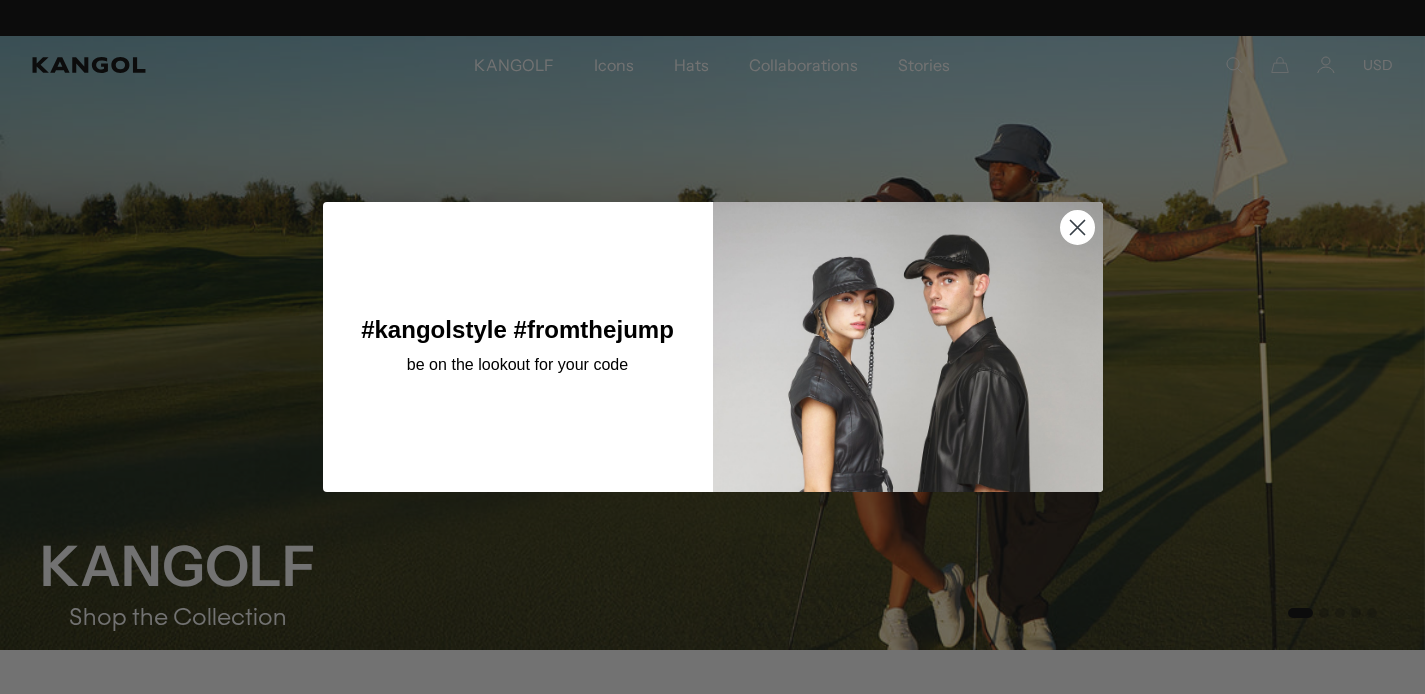 scroll, scrollTop: 0, scrollLeft: 412, axis: horizontal 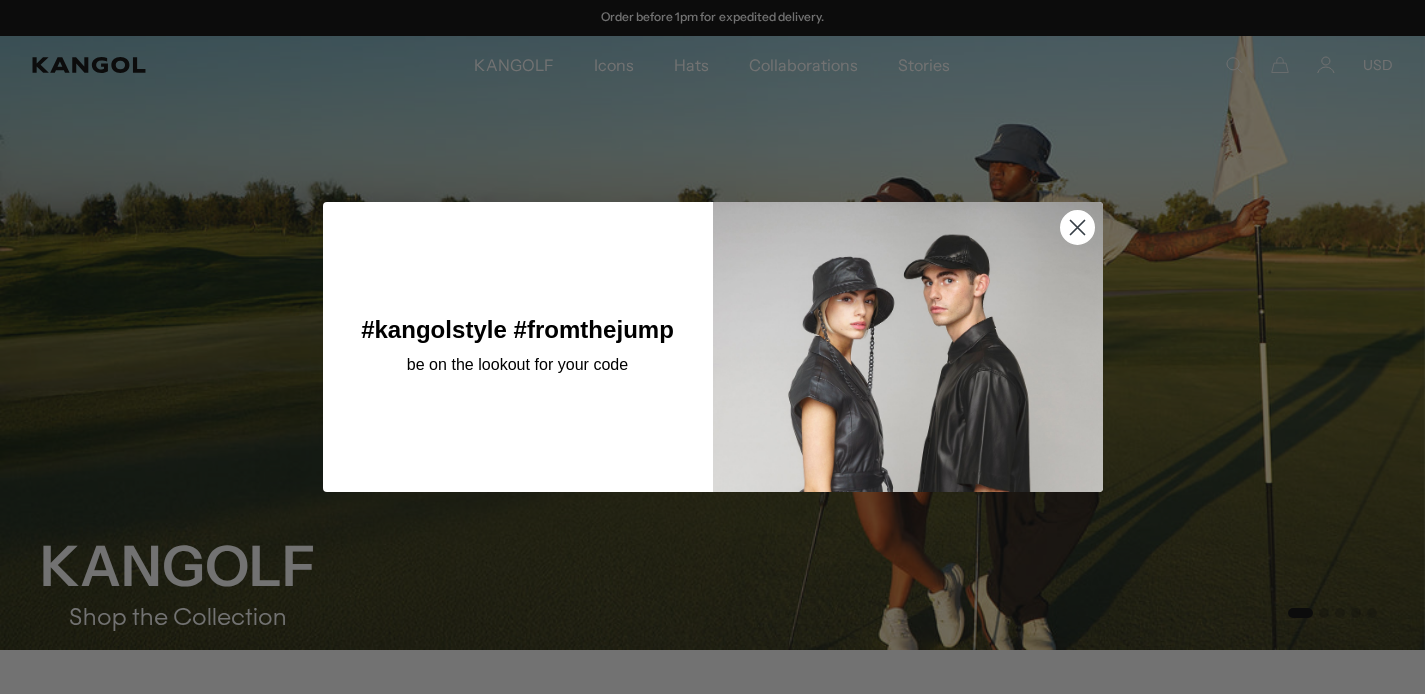 click 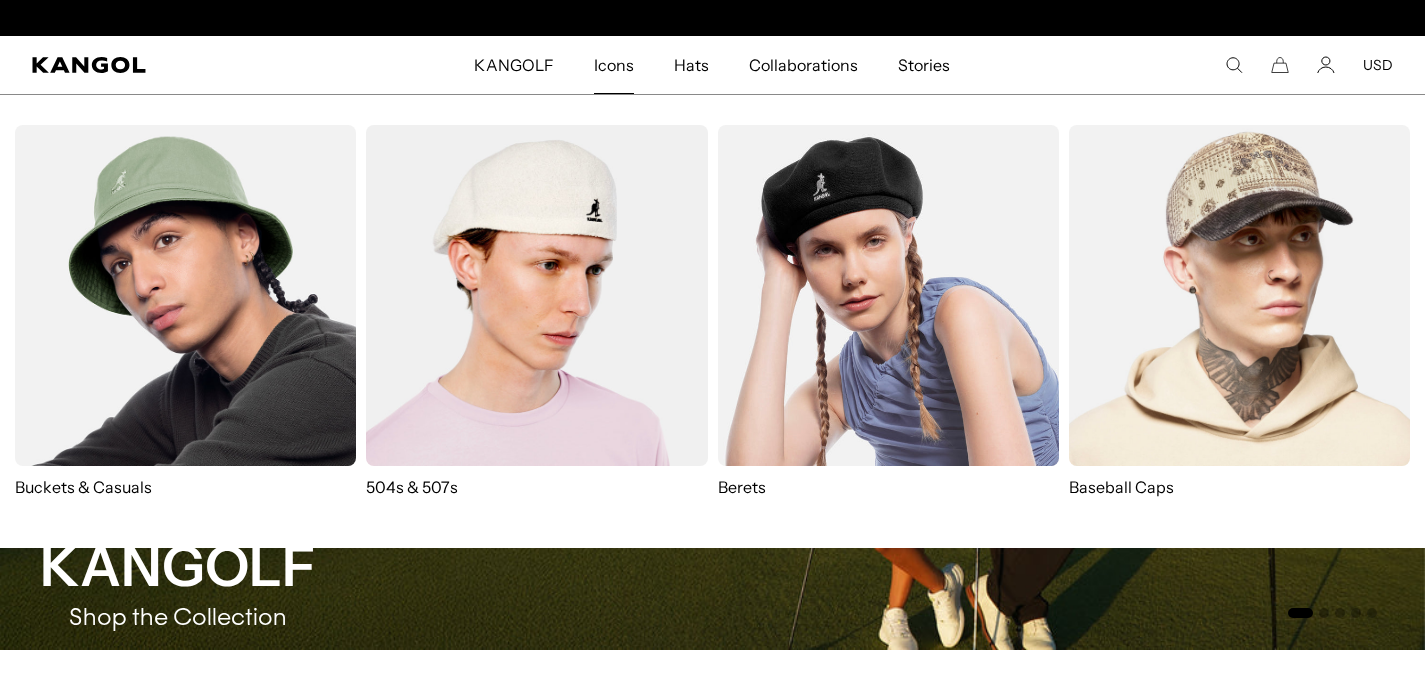 scroll, scrollTop: 0, scrollLeft: 0, axis: both 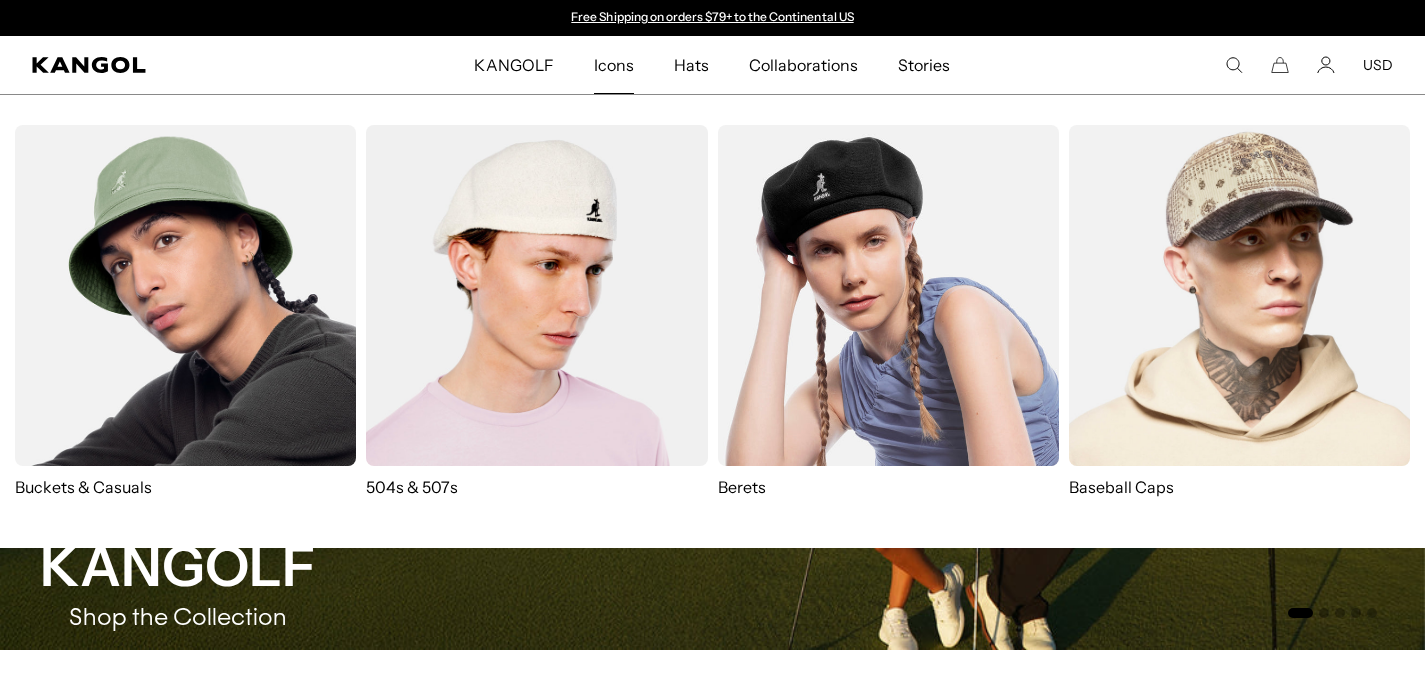 click at bounding box center [536, 295] 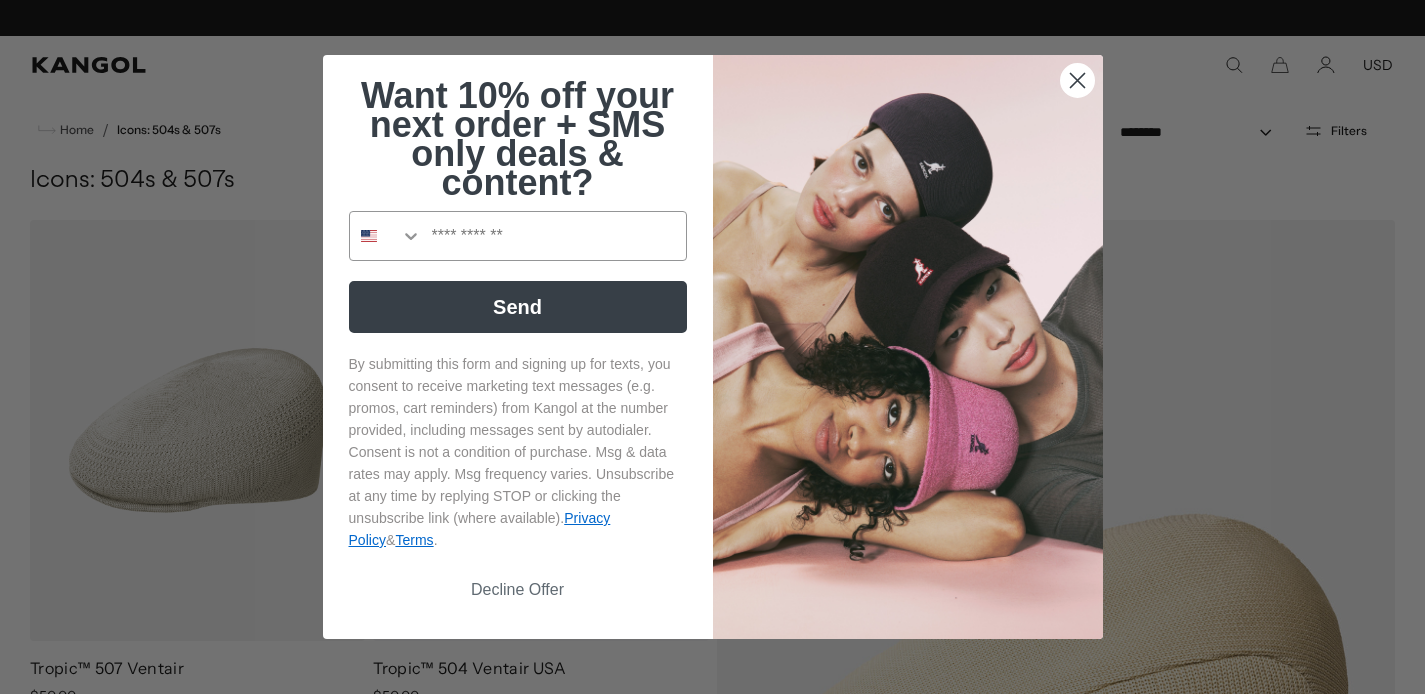 scroll, scrollTop: 0, scrollLeft: 0, axis: both 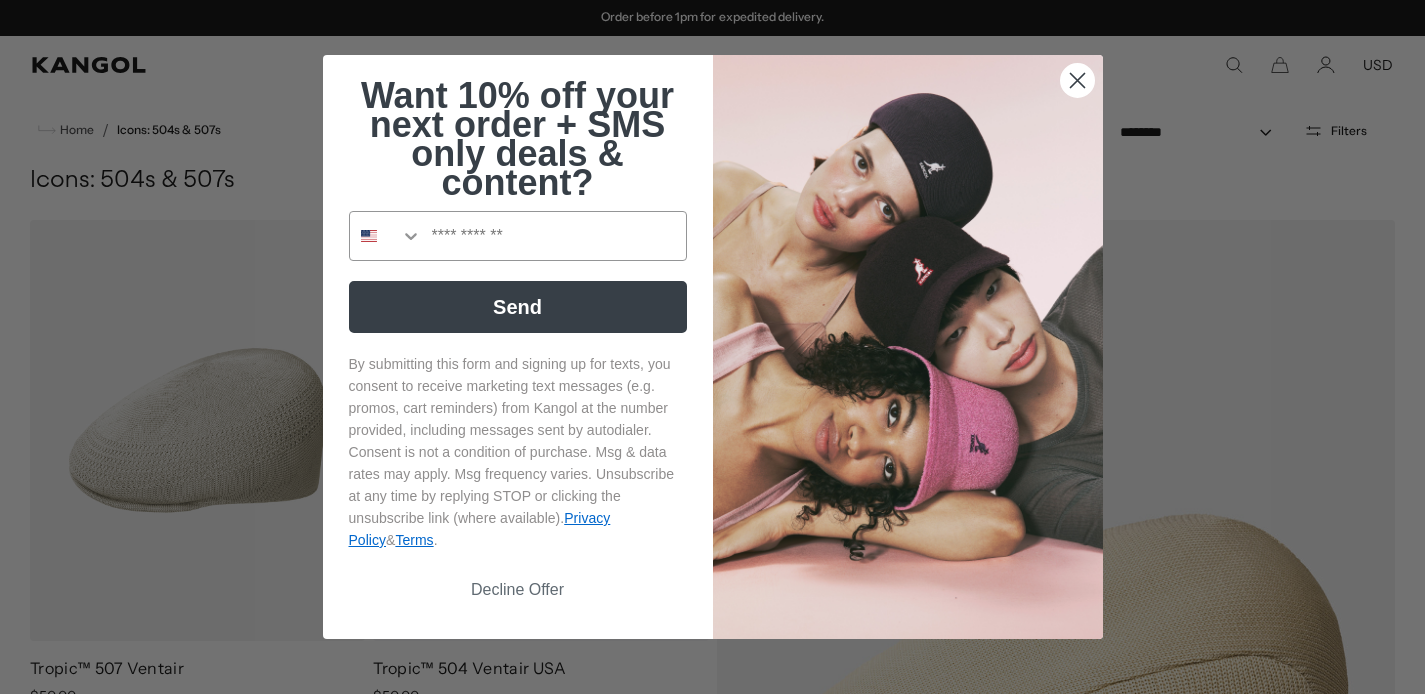 click 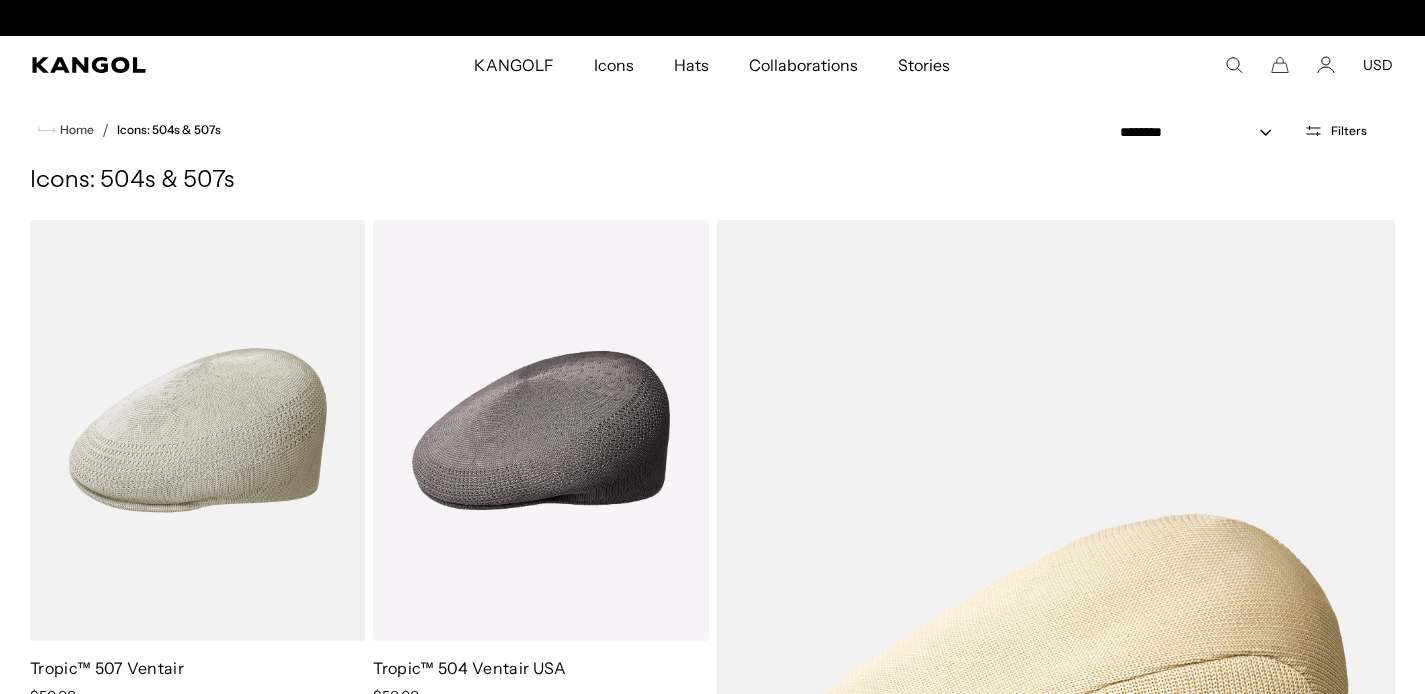 scroll, scrollTop: 0, scrollLeft: 0, axis: both 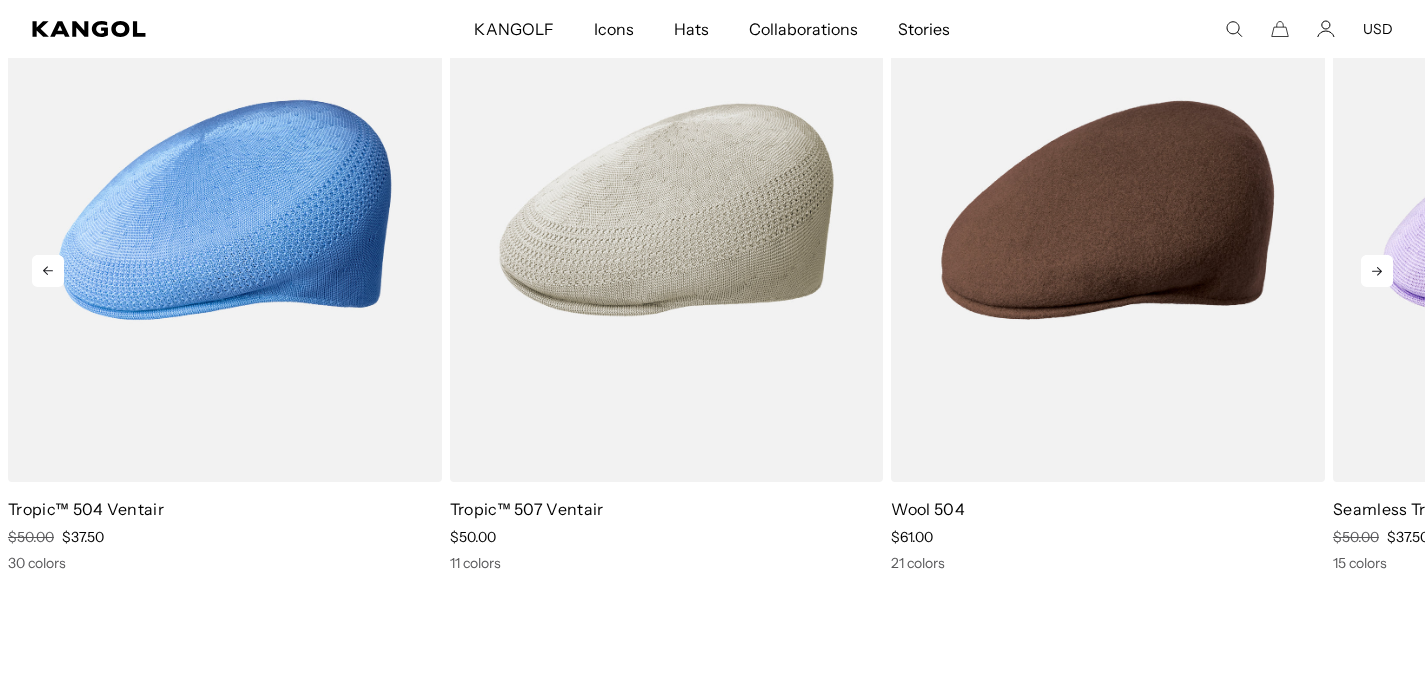 click 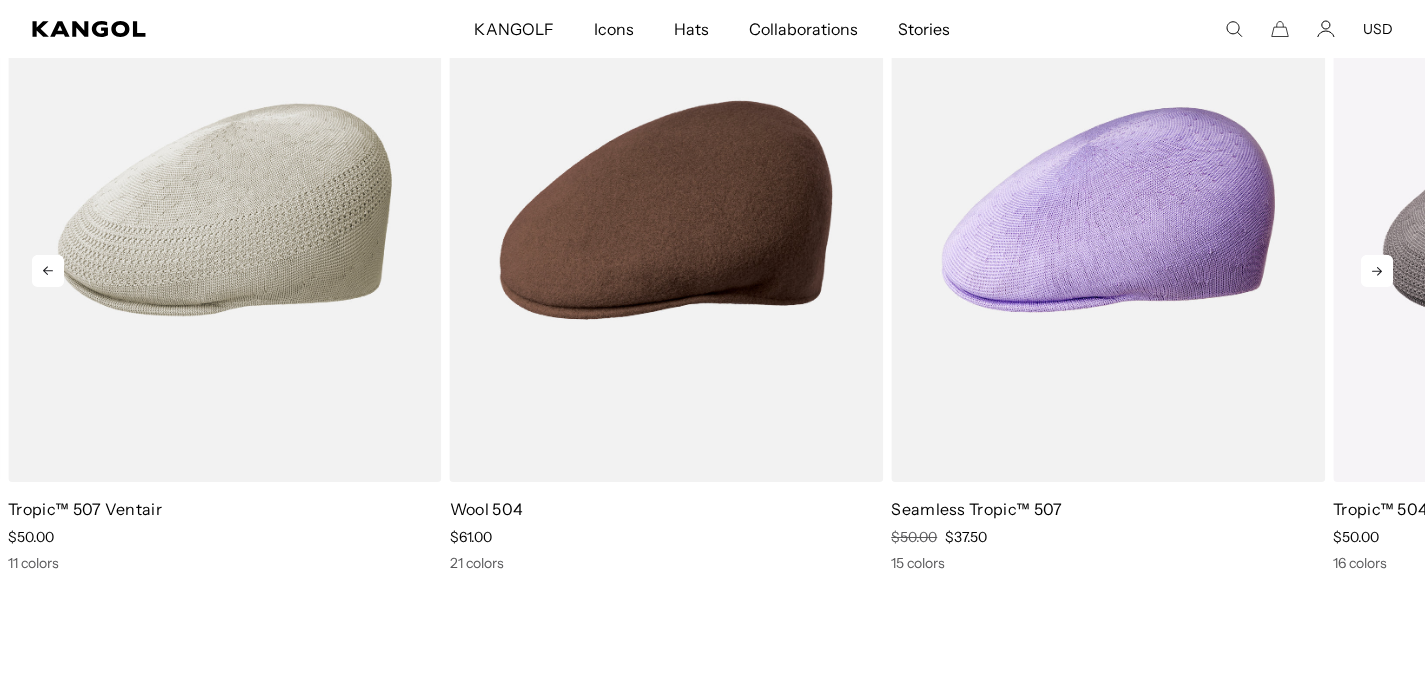 click 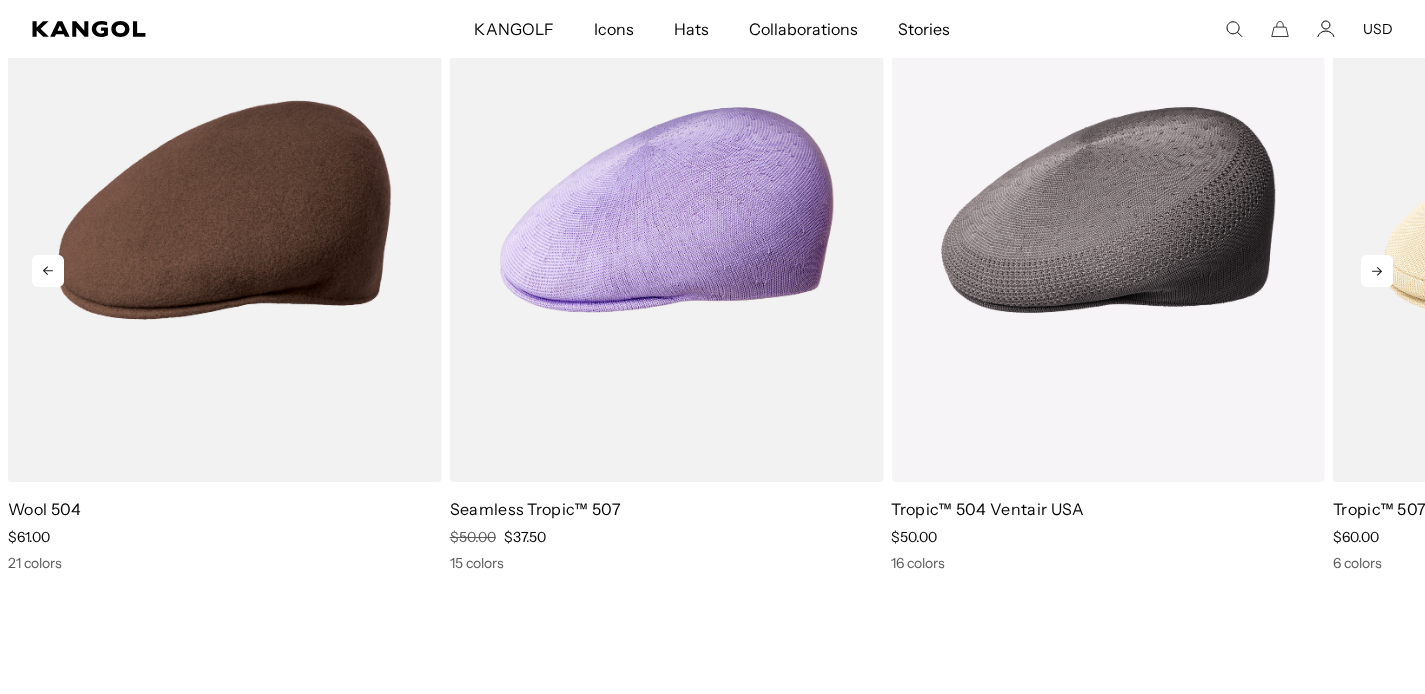 click 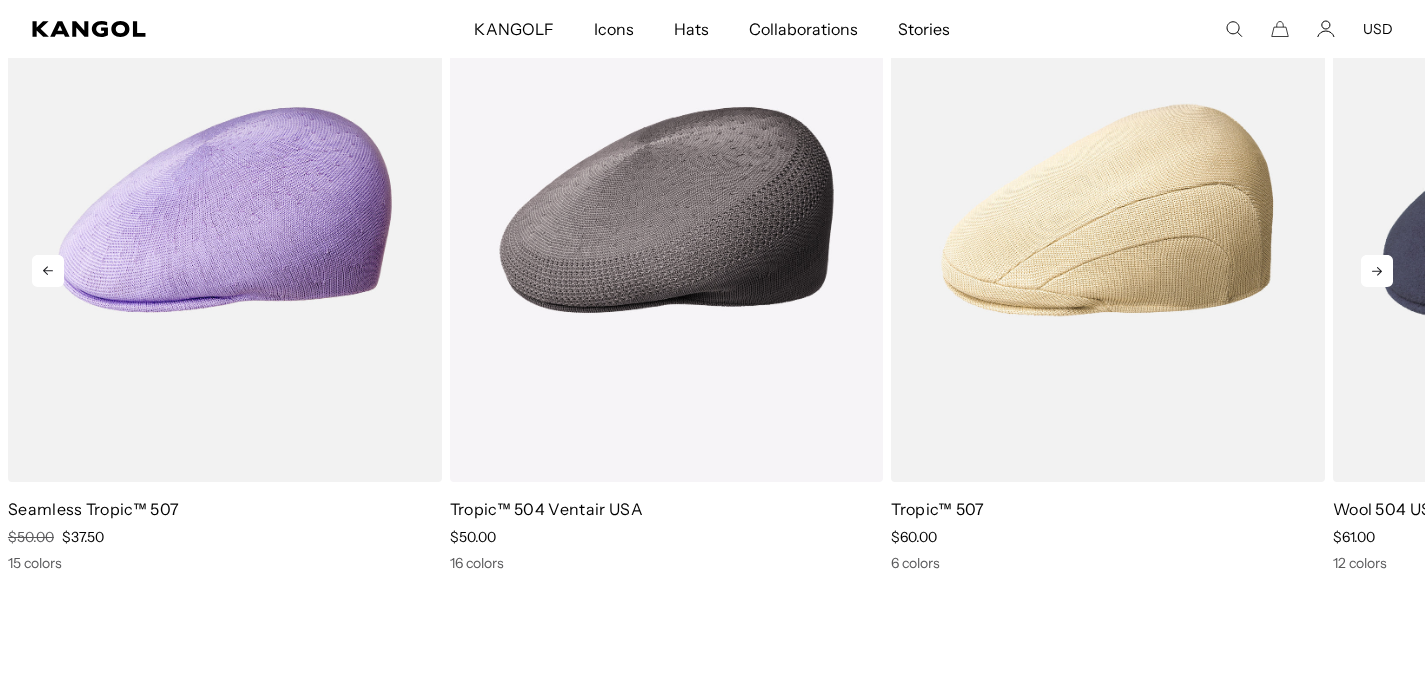 click 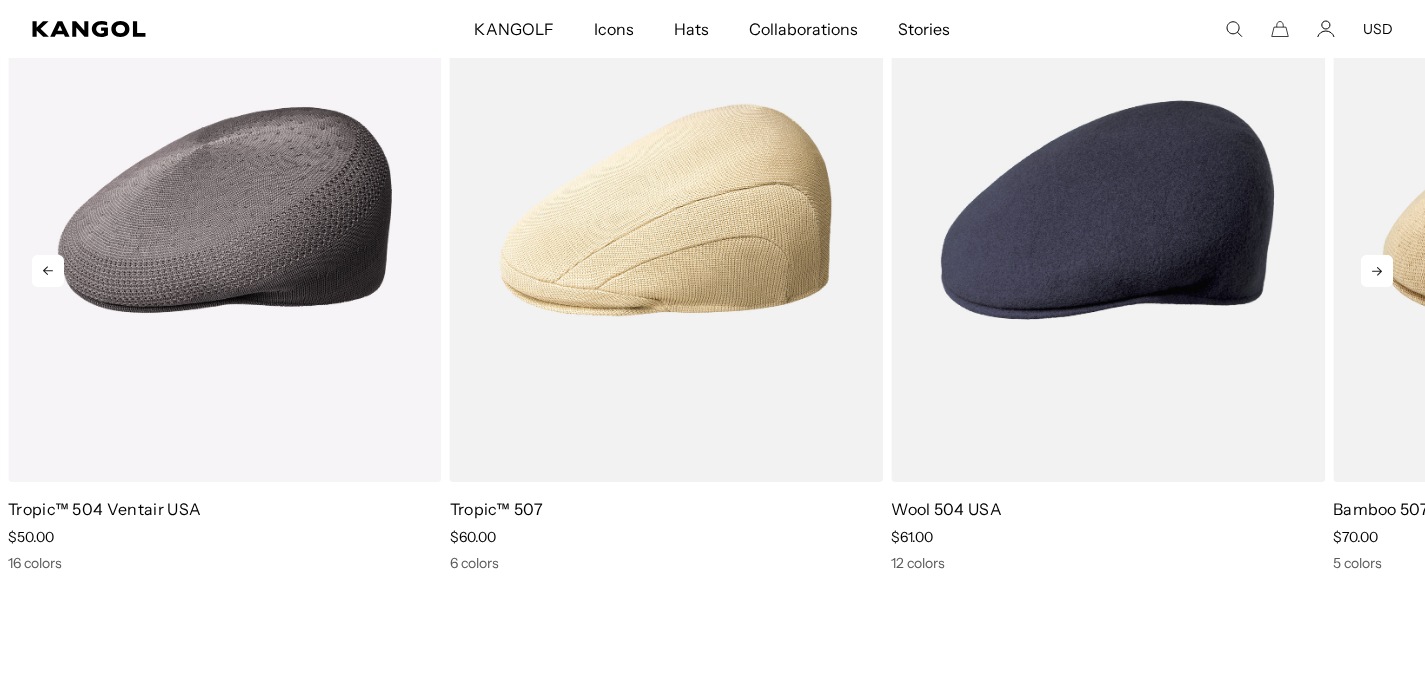 click 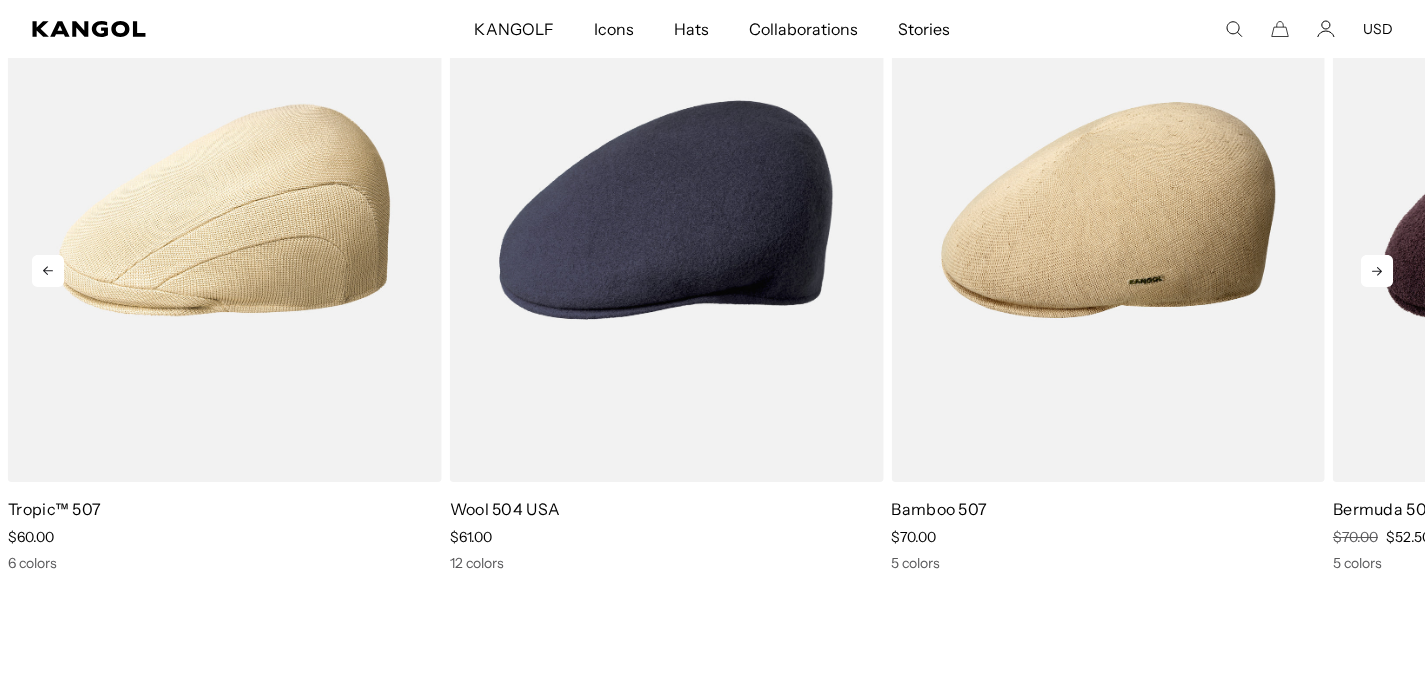 click 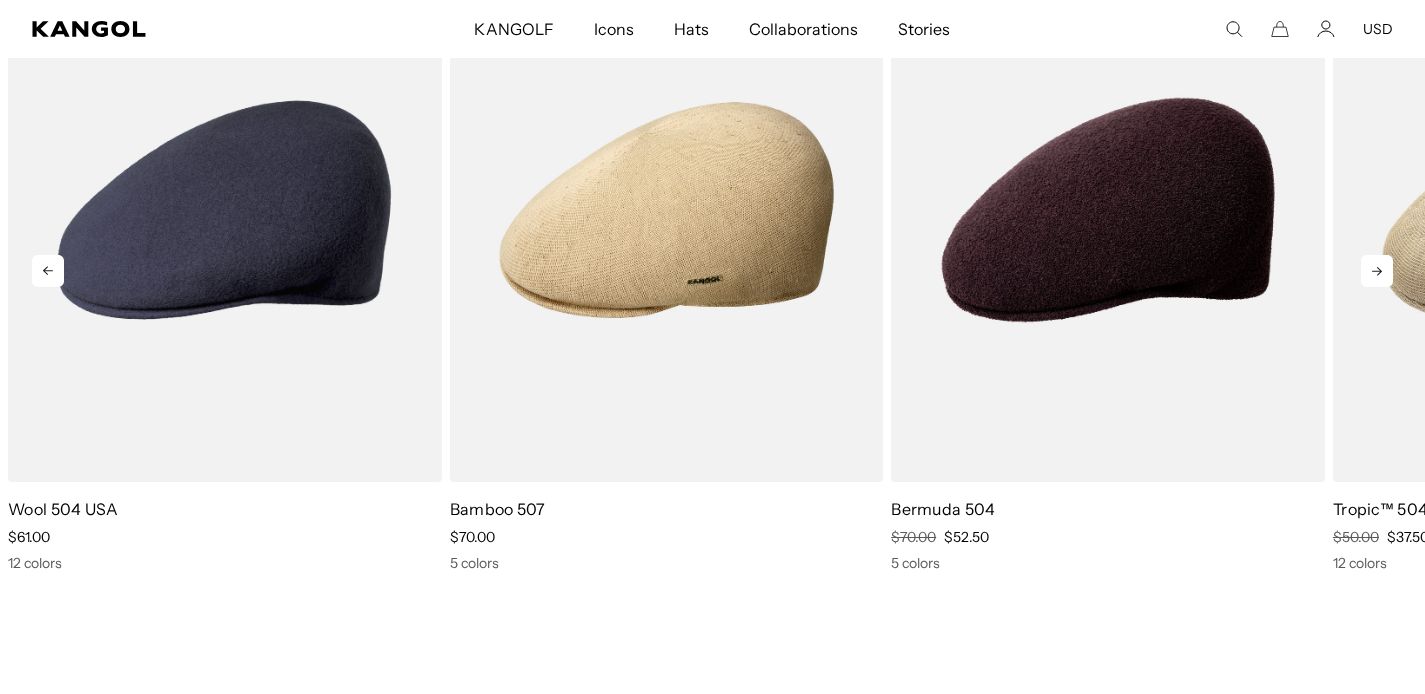 click 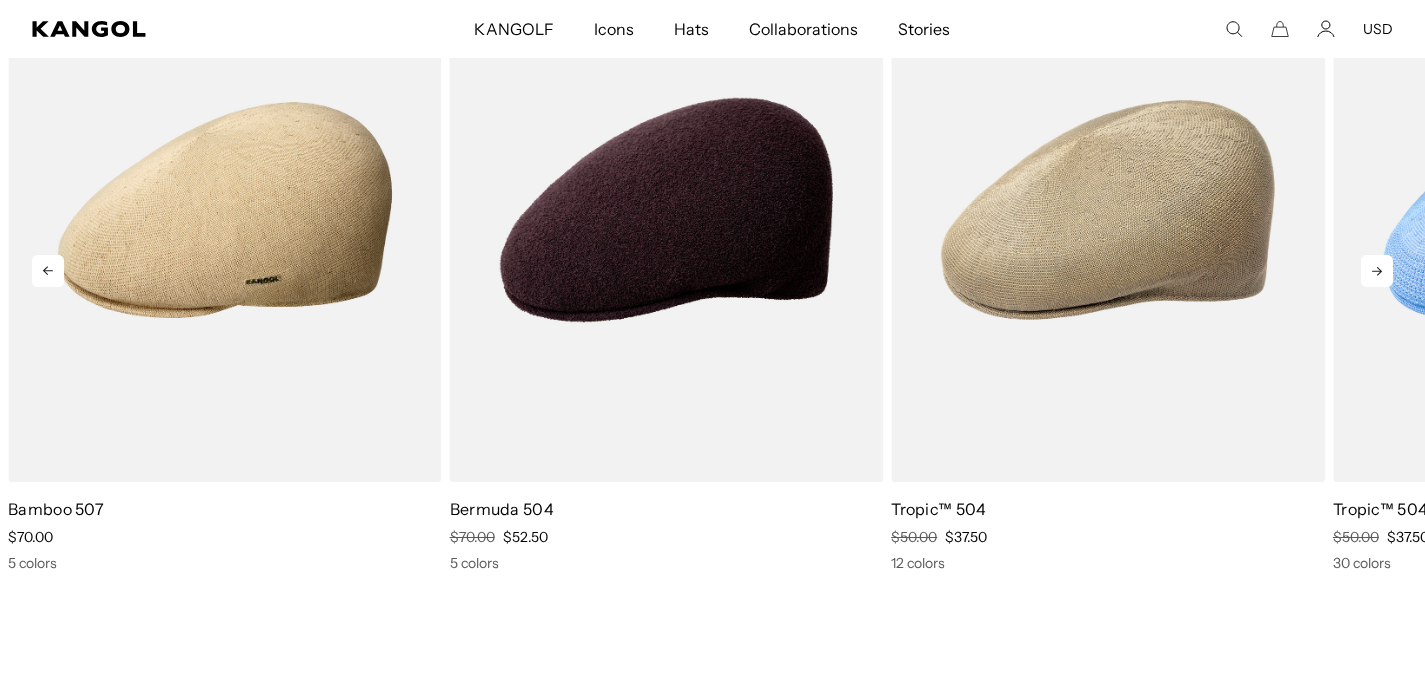 click 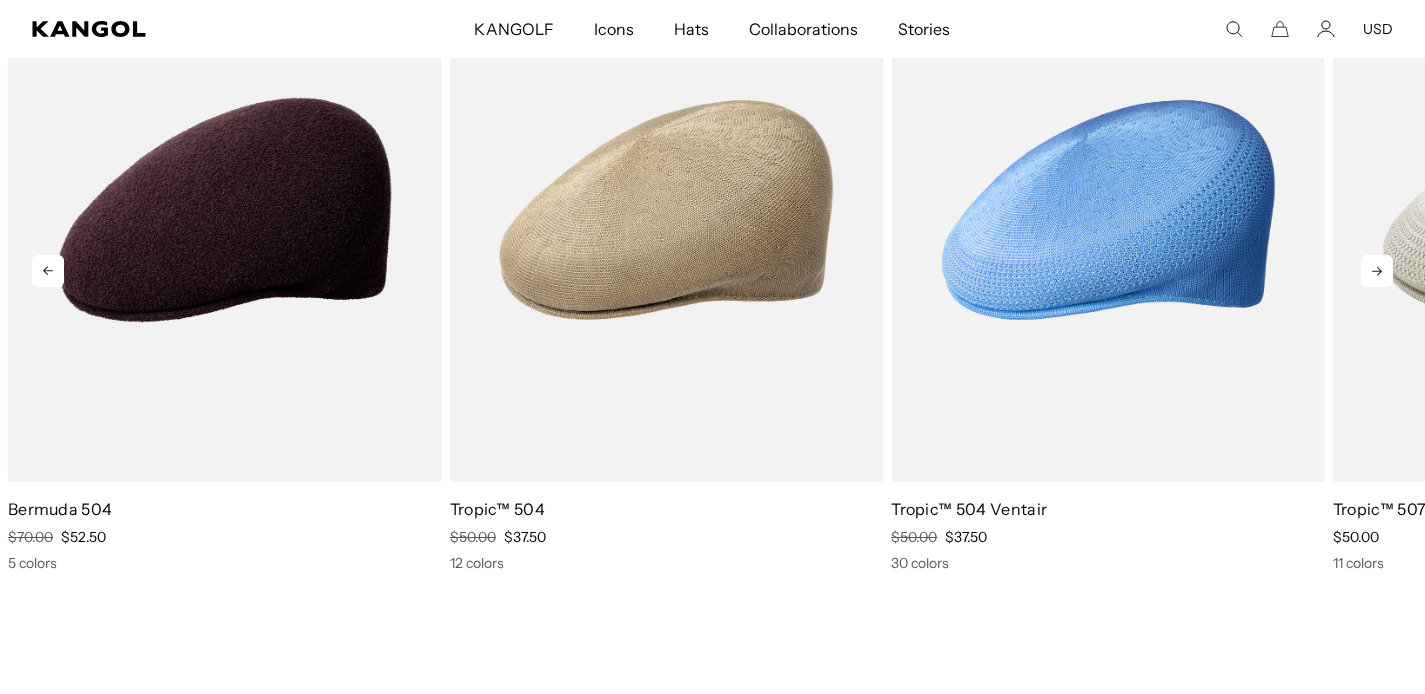 click 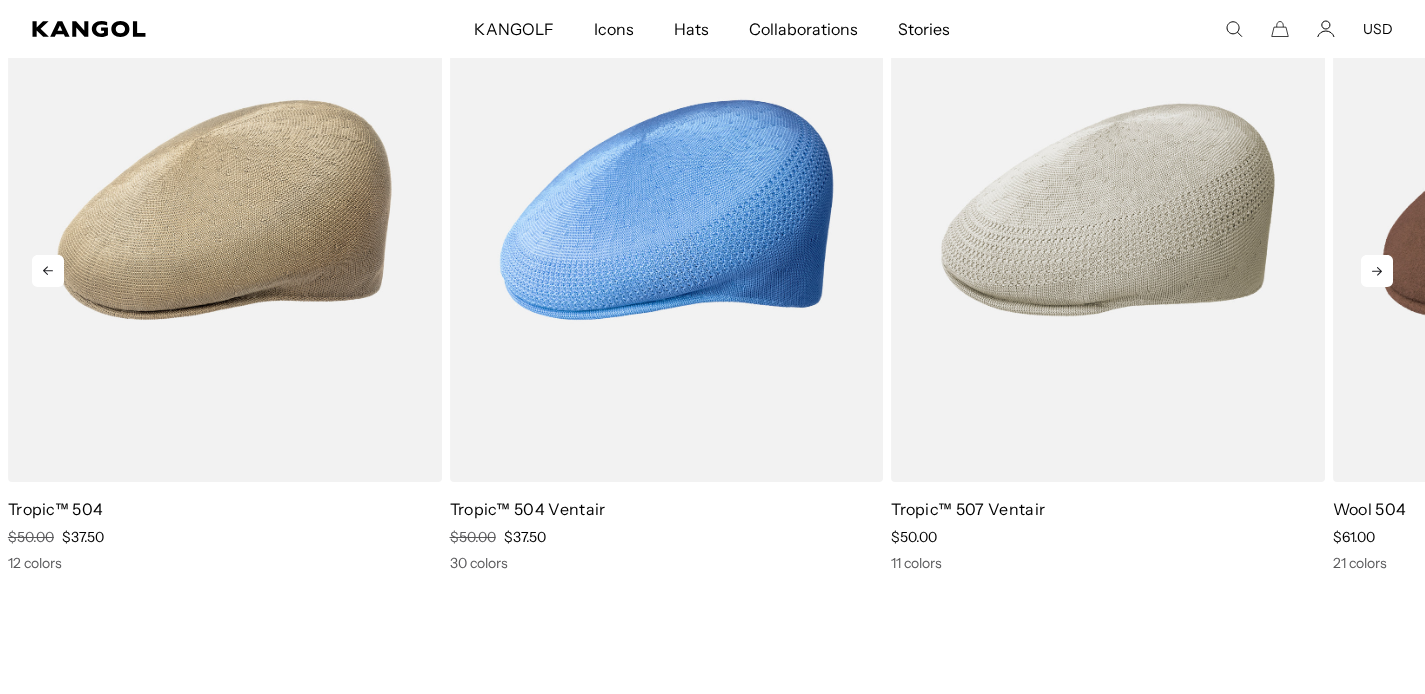 click 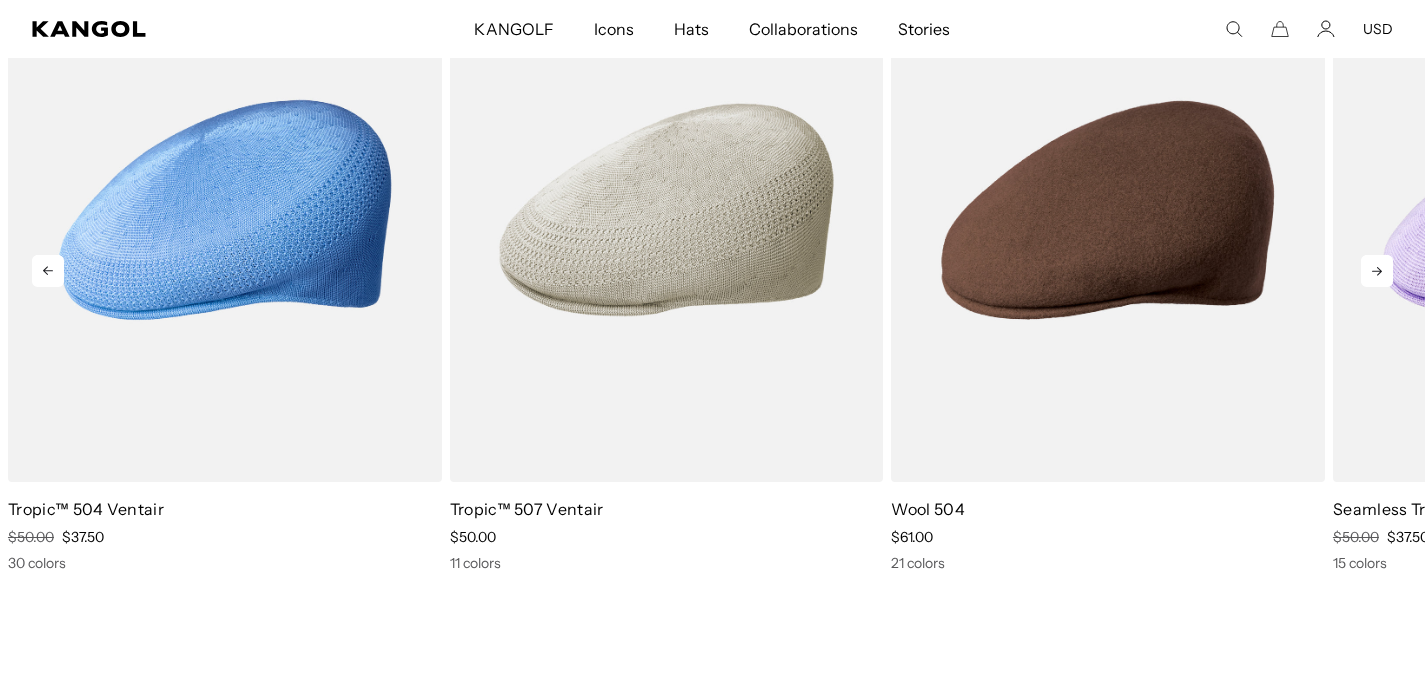 click 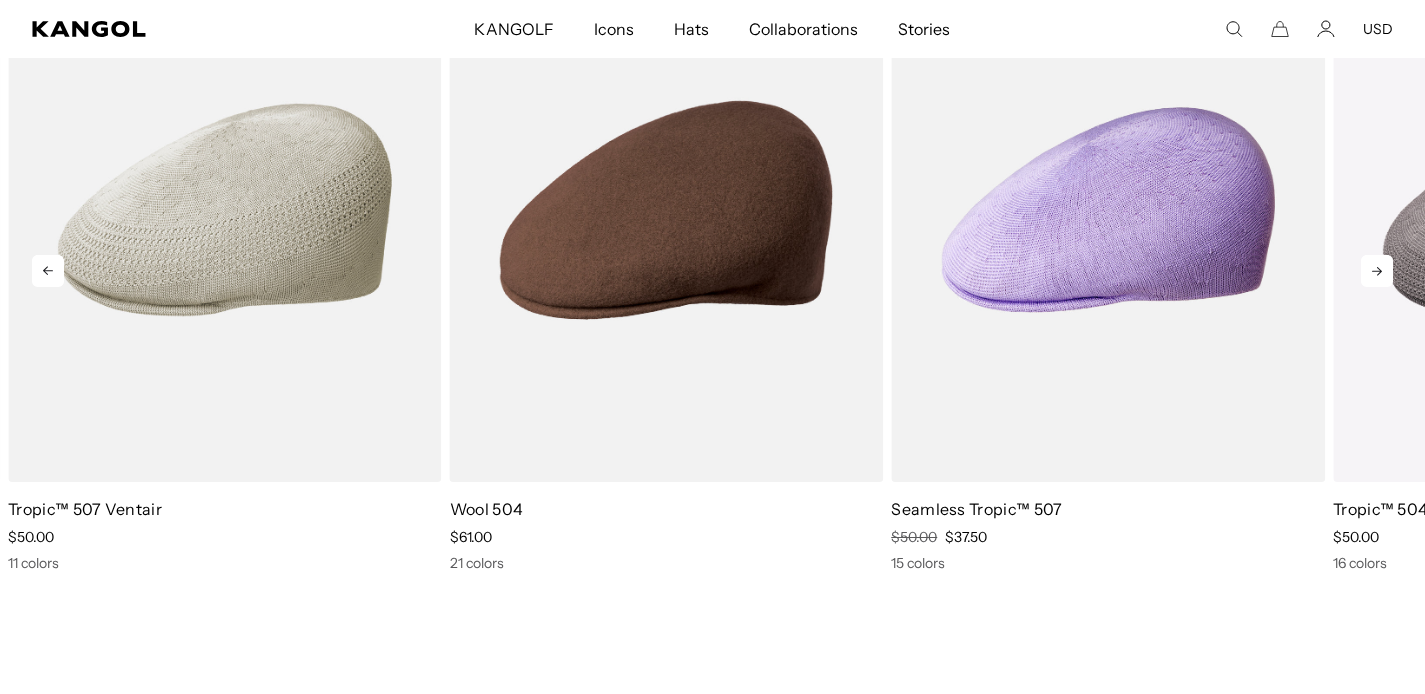 click 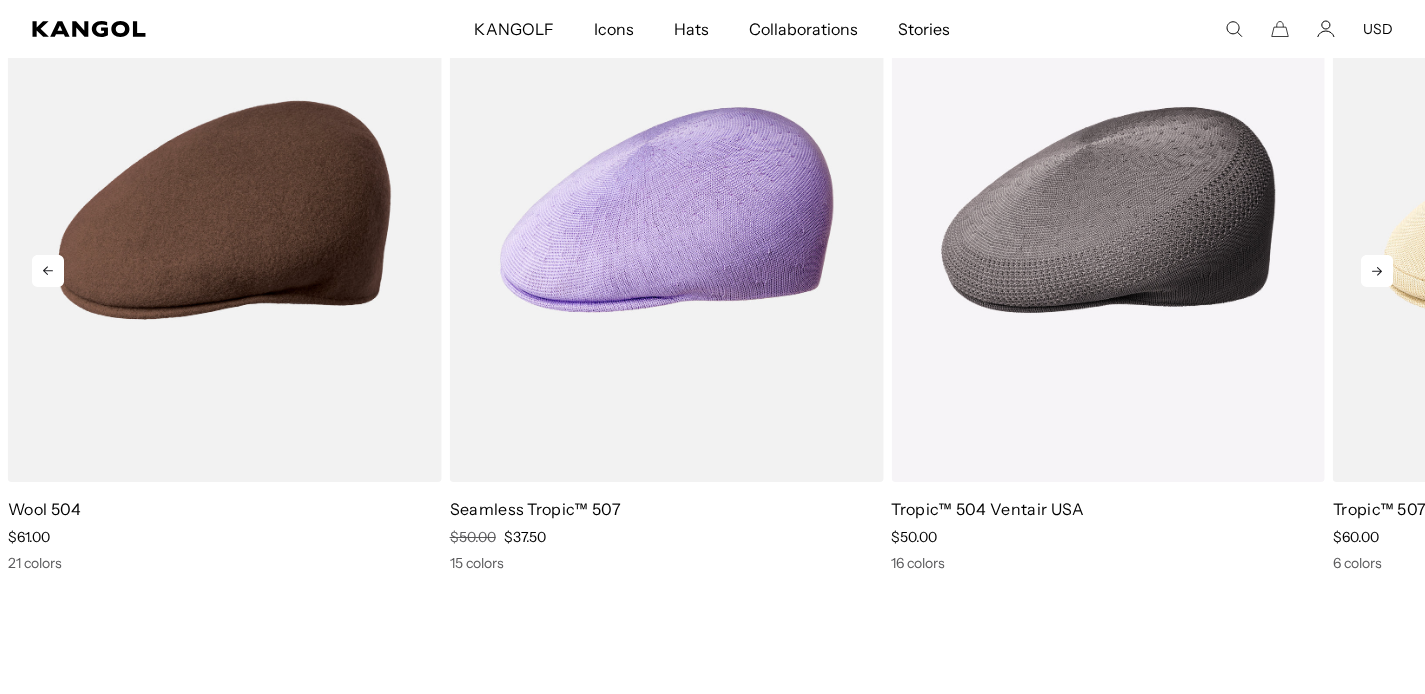 click 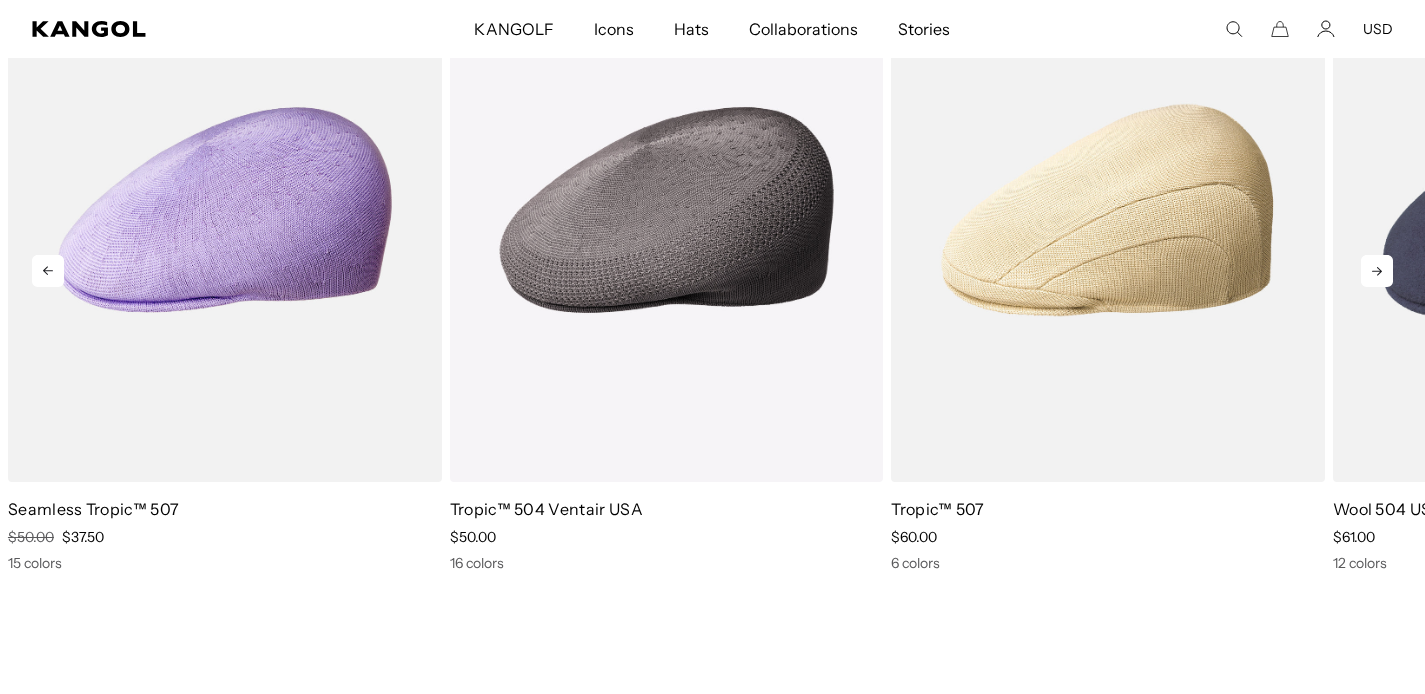 scroll, scrollTop: 0, scrollLeft: 412, axis: horizontal 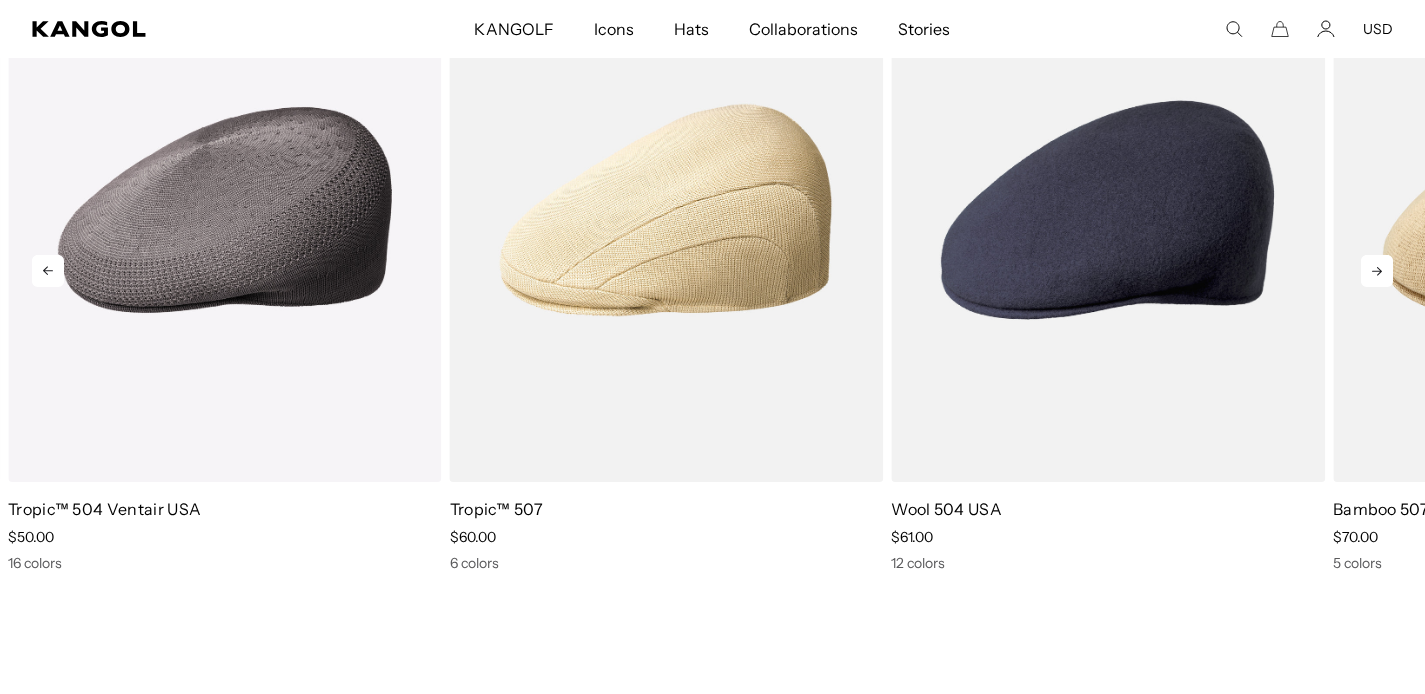 click 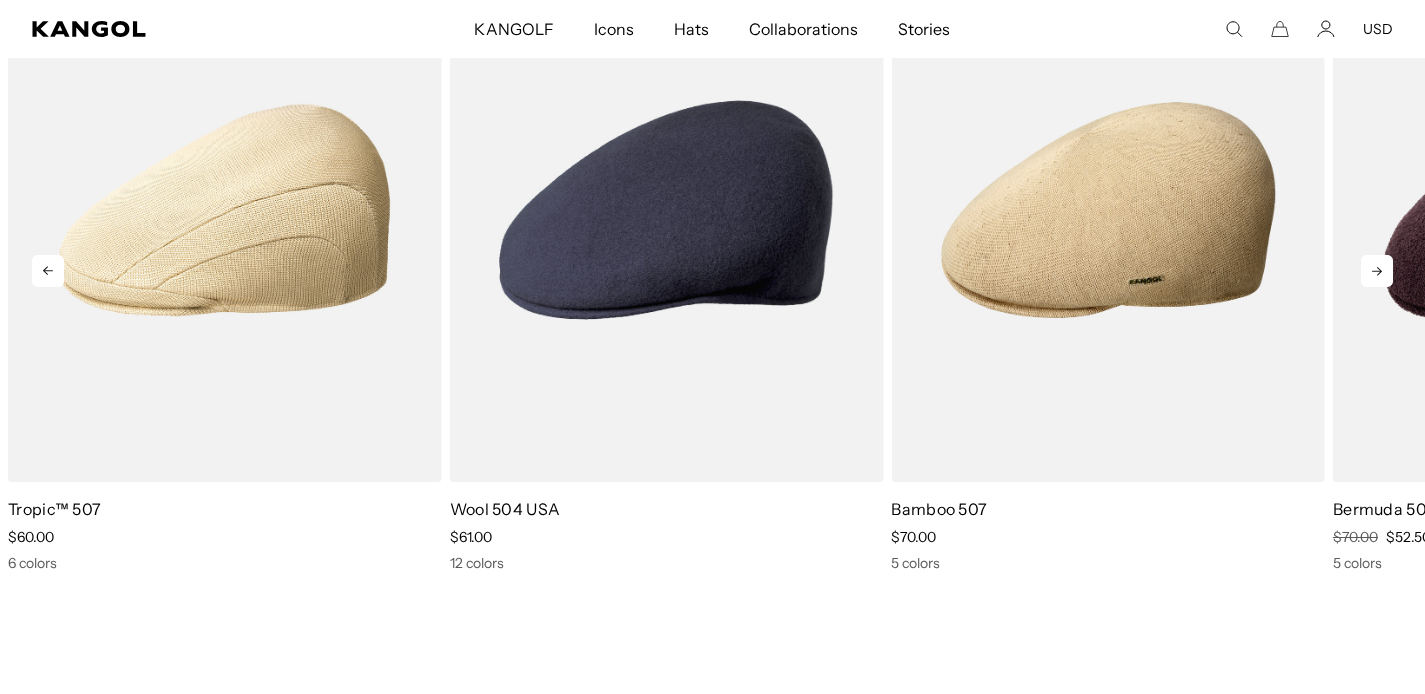 click 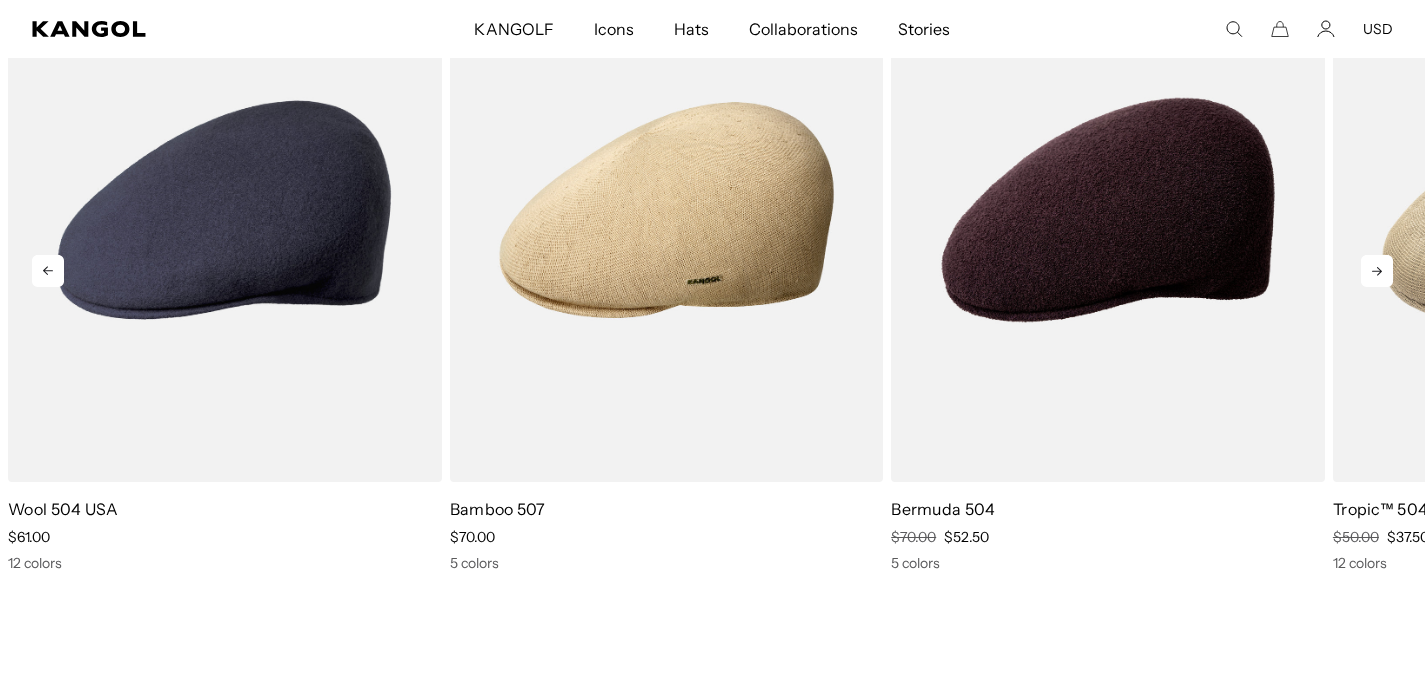 click 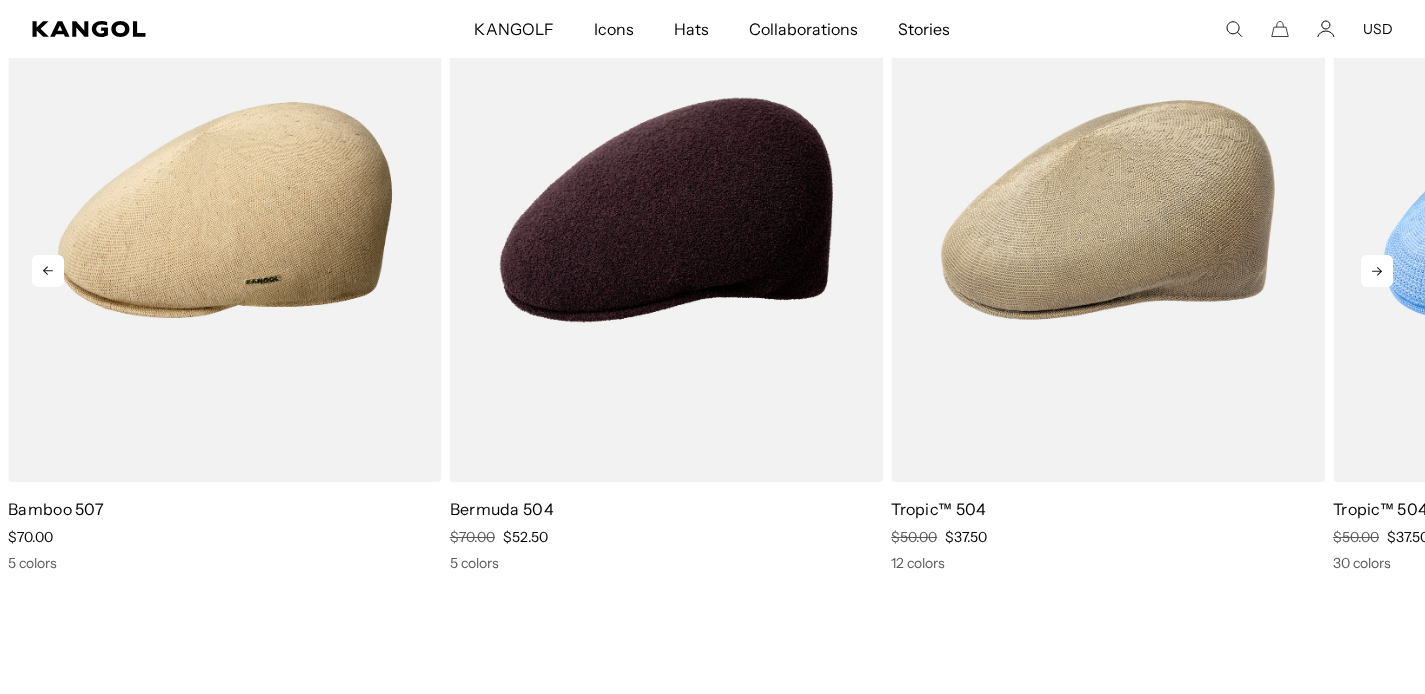 click 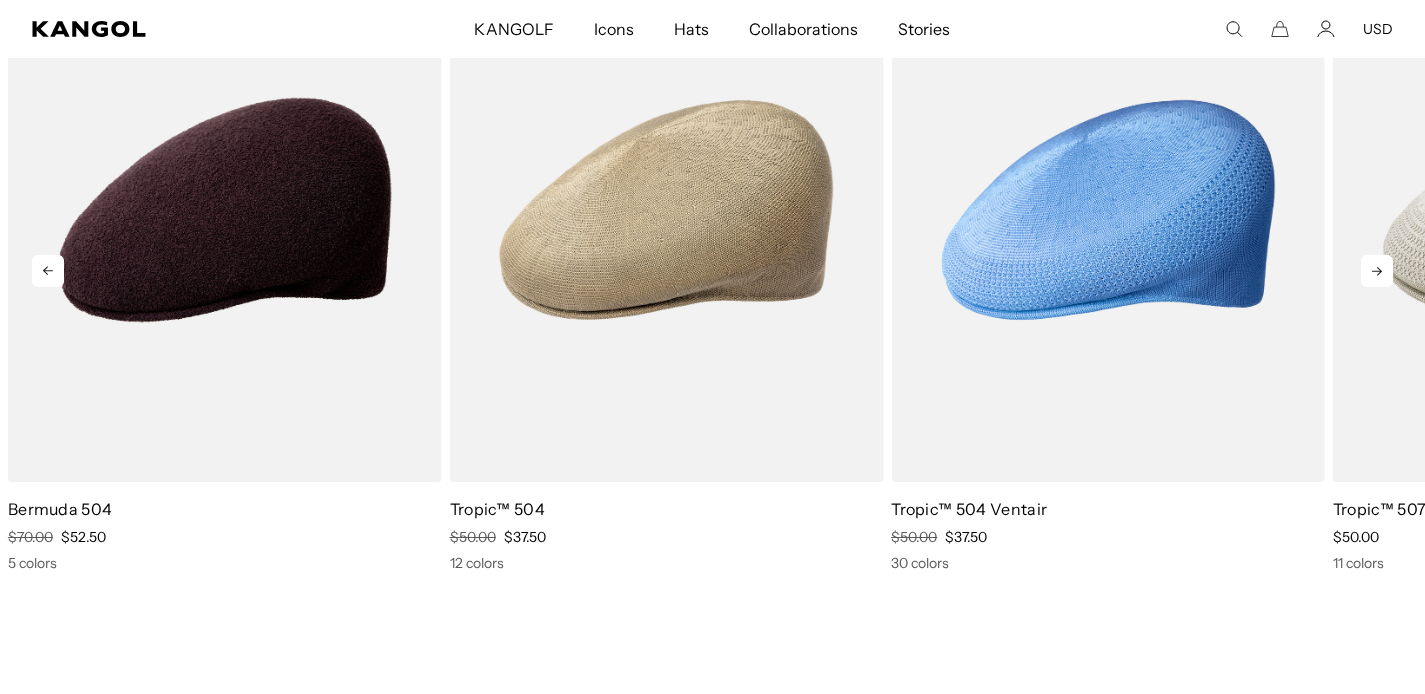 click 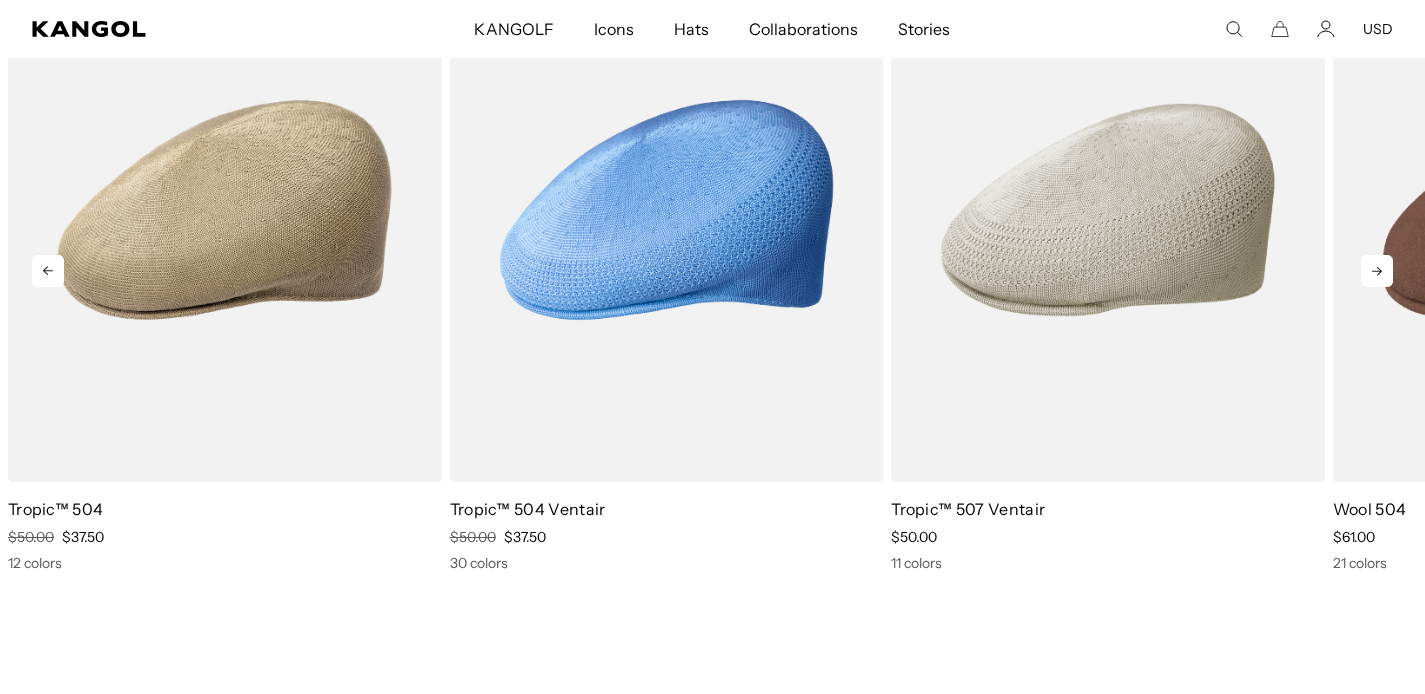 click 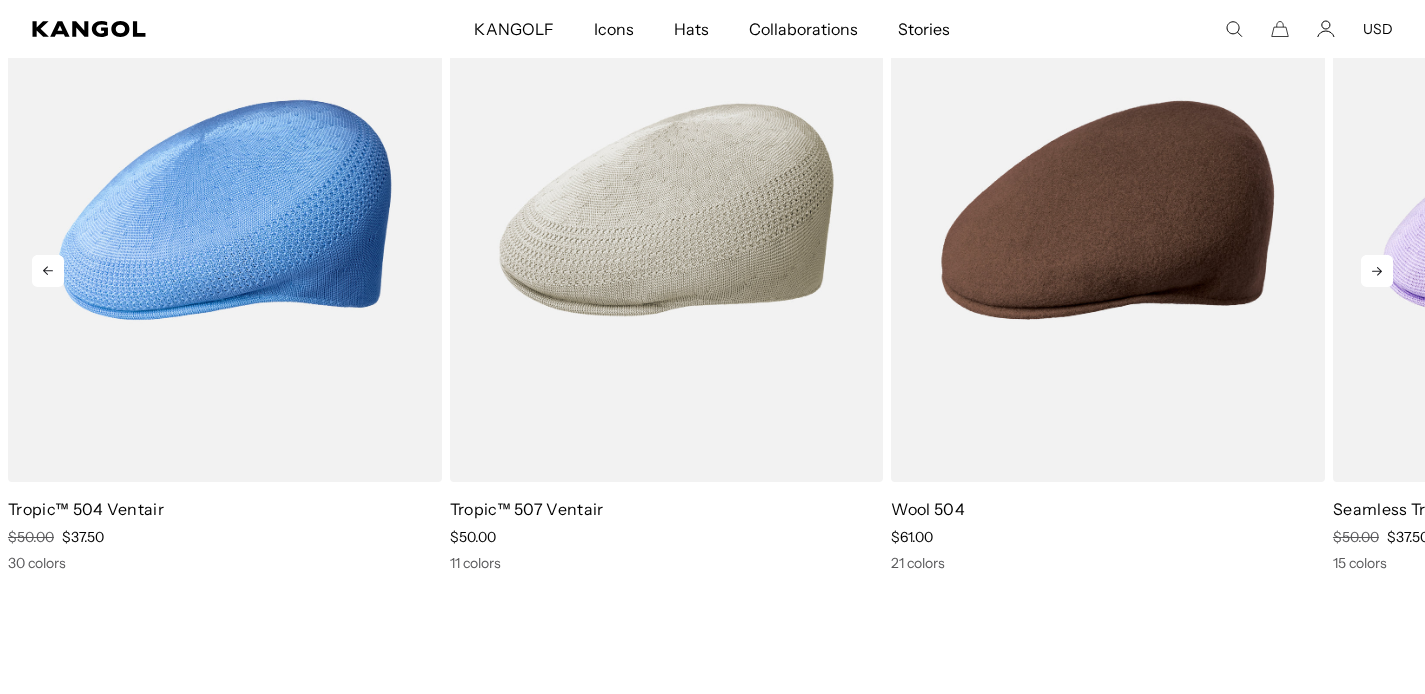 click 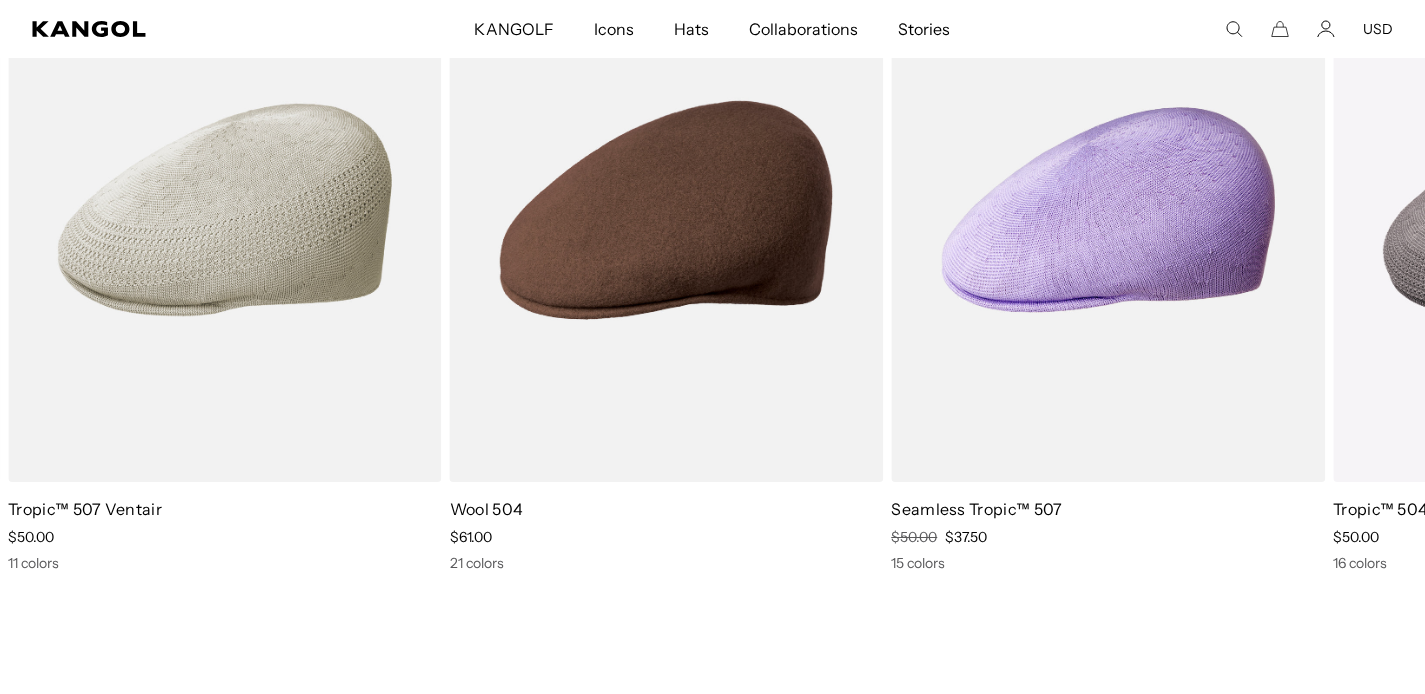 scroll, scrollTop: 0, scrollLeft: 0, axis: both 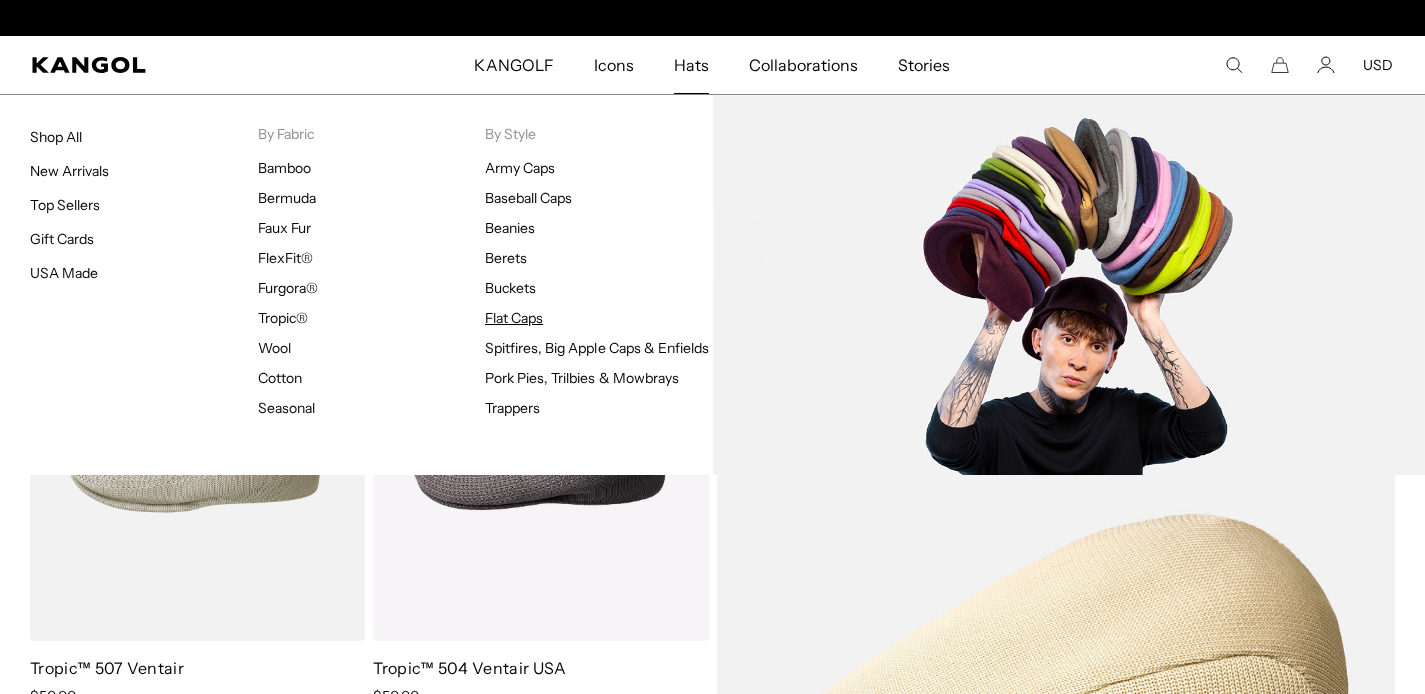 click on "Flat Caps" at bounding box center [514, 318] 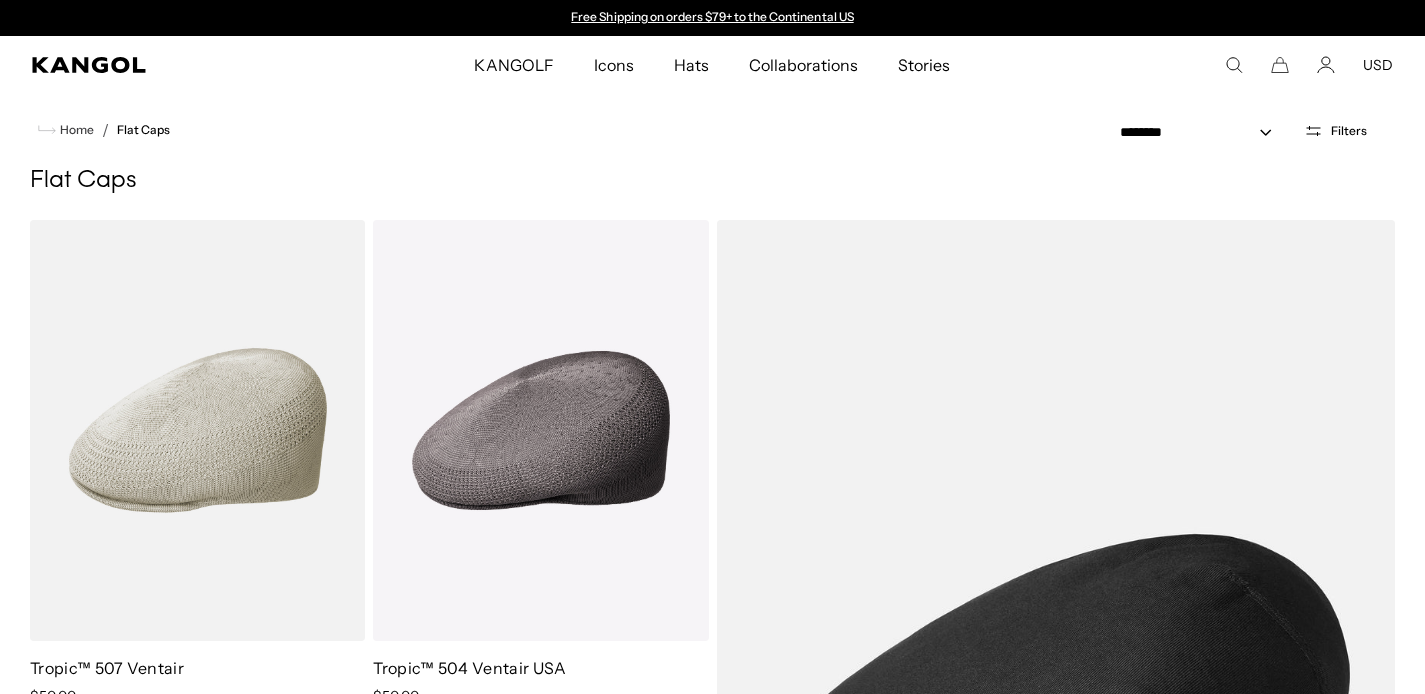 scroll, scrollTop: 0, scrollLeft: 0, axis: both 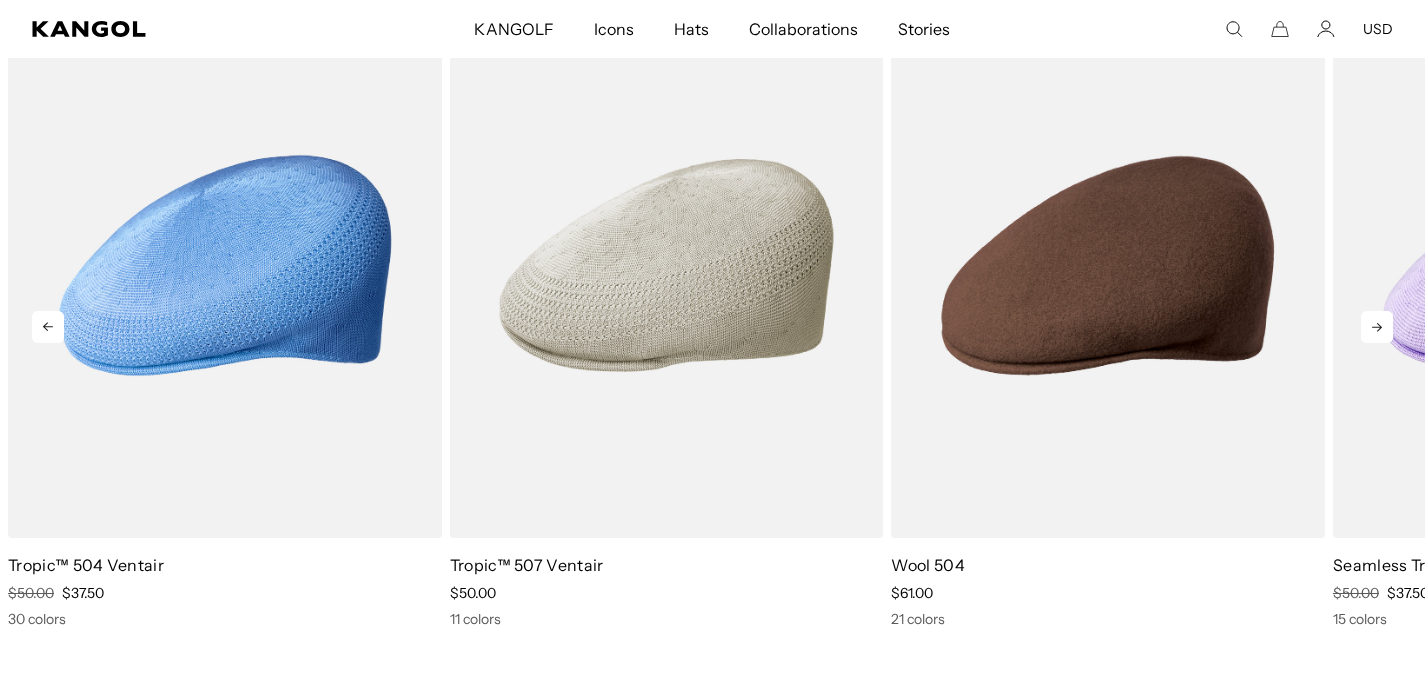 click 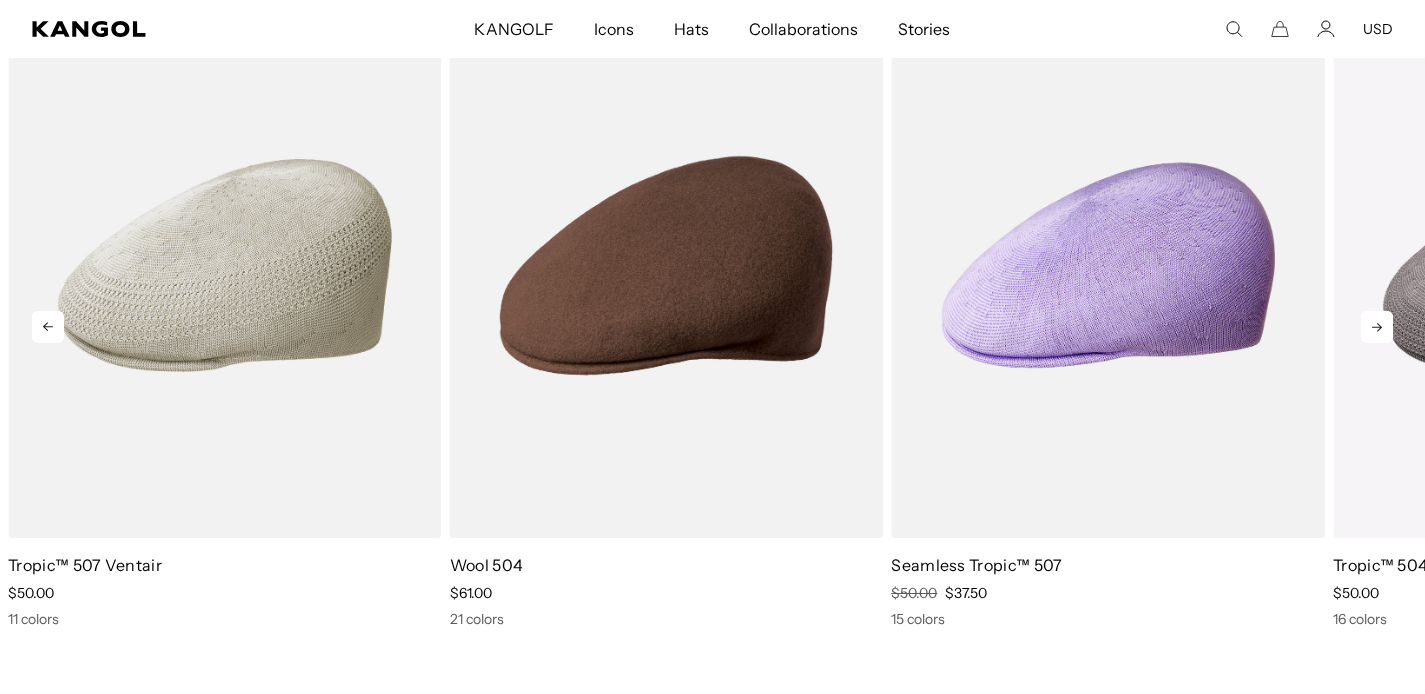 click 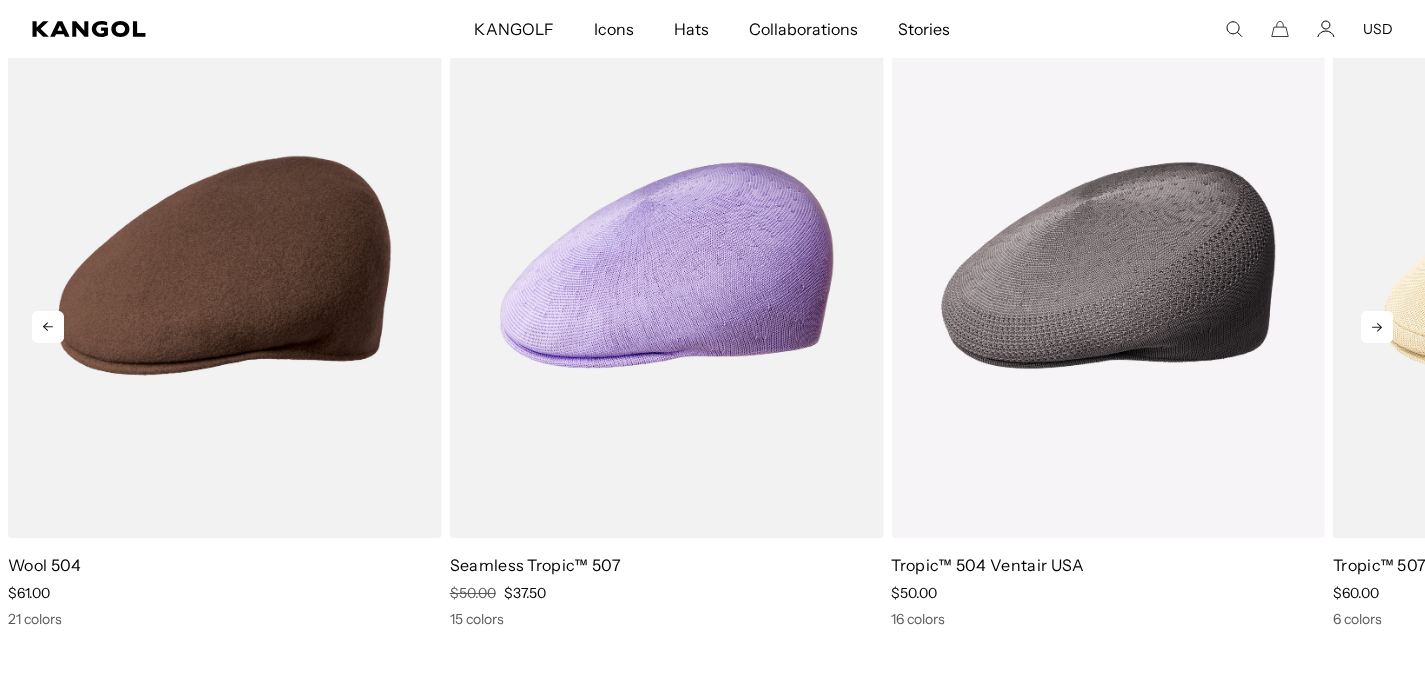 click 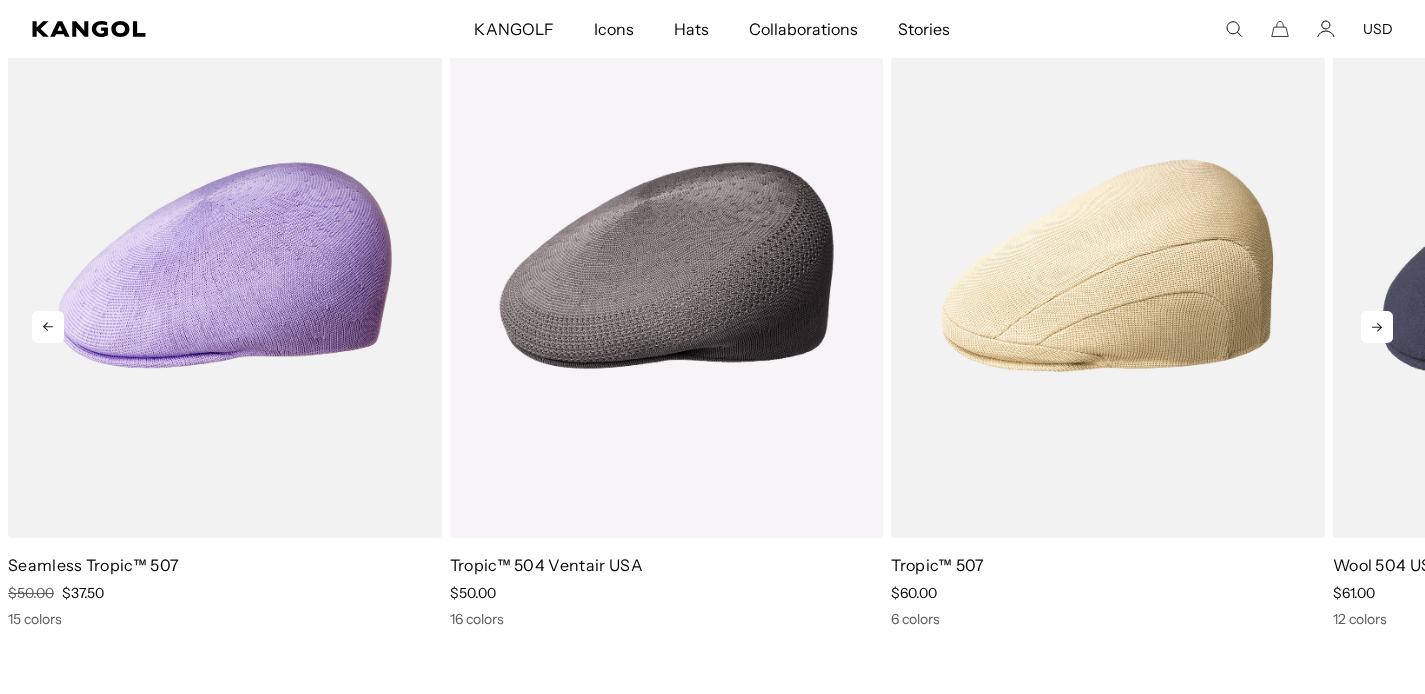 click 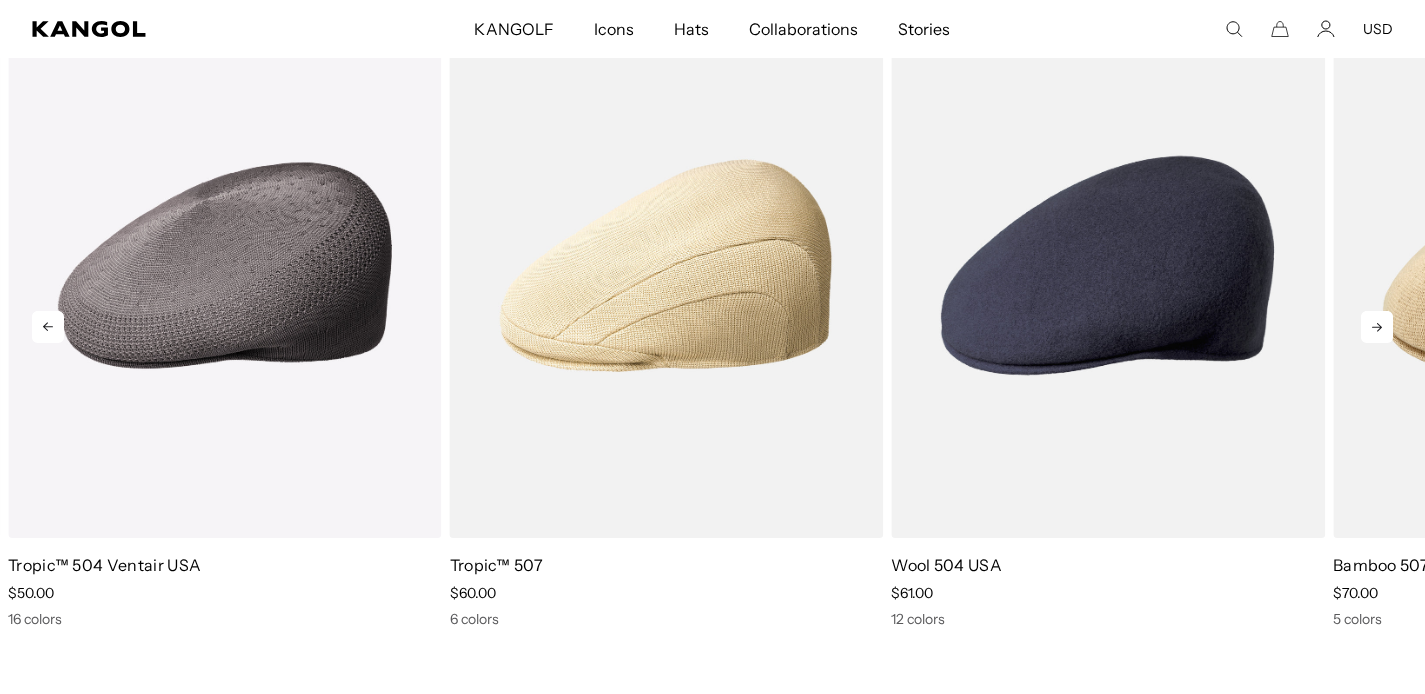 click 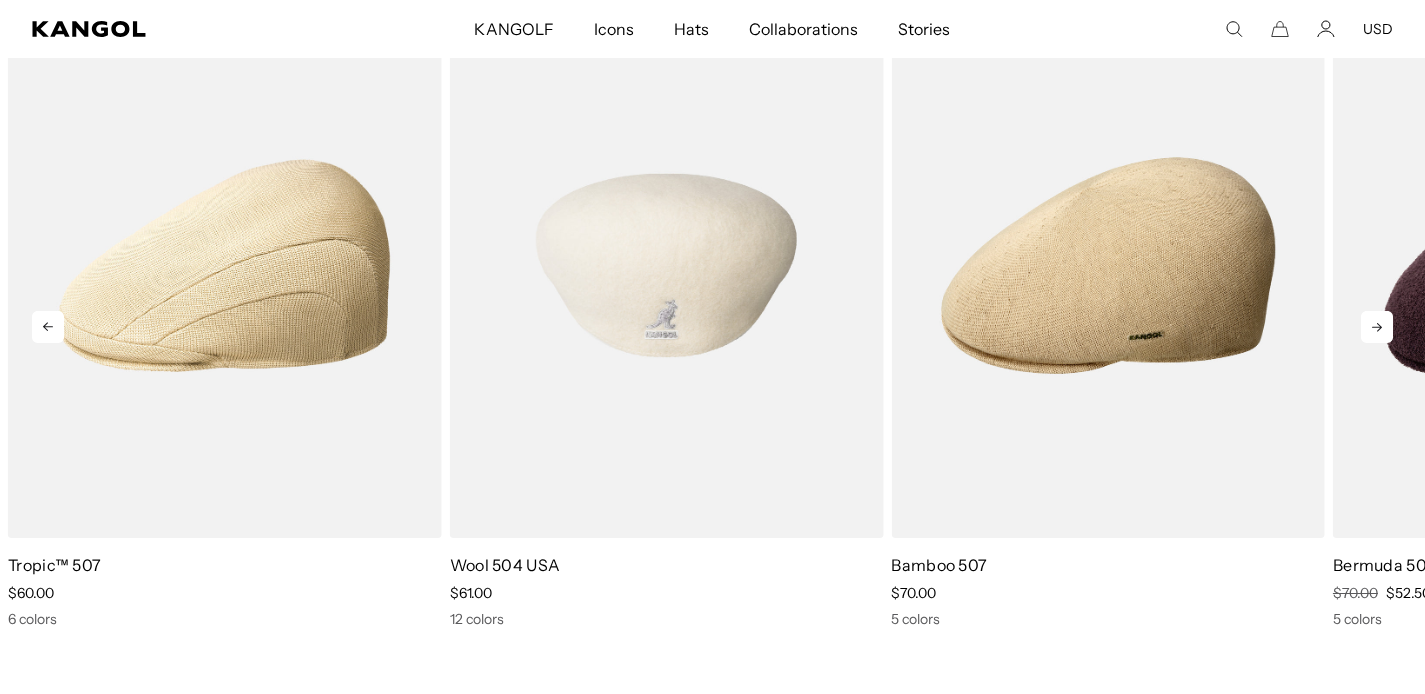 scroll, scrollTop: 0, scrollLeft: 412, axis: horizontal 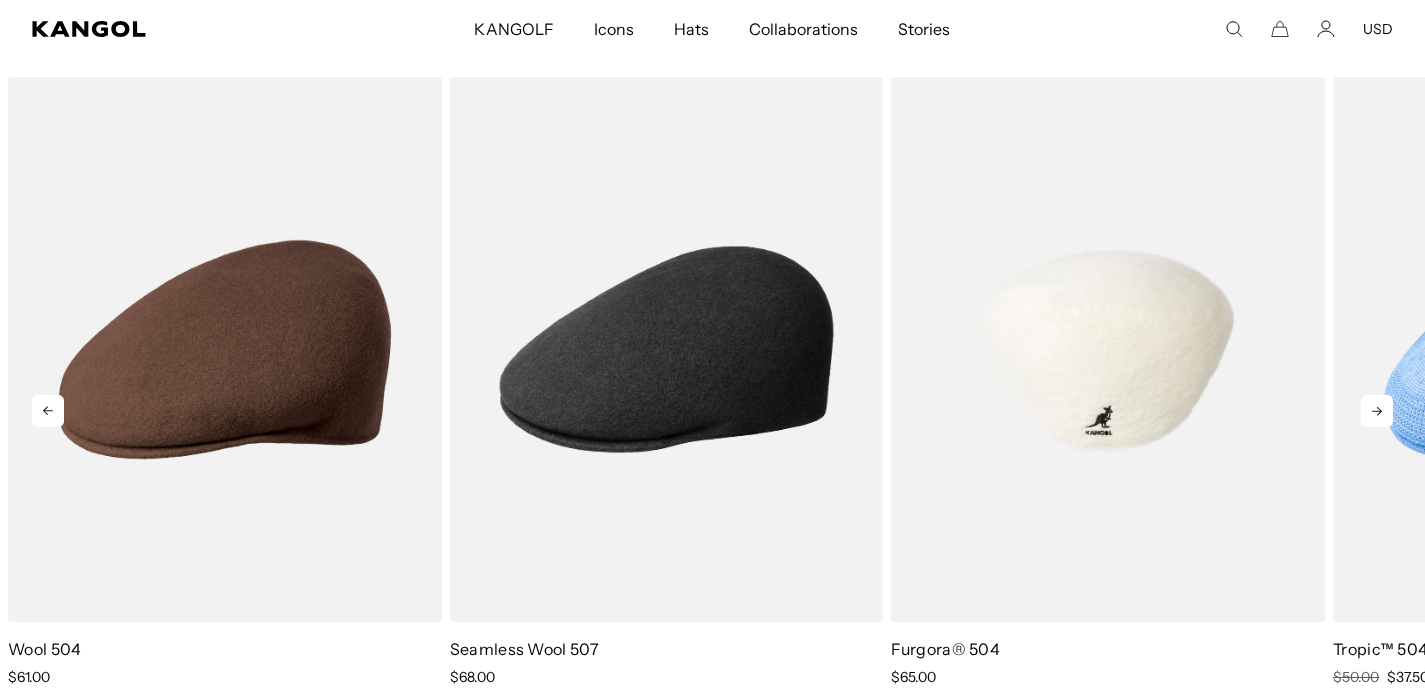 click at bounding box center (1108, 349) 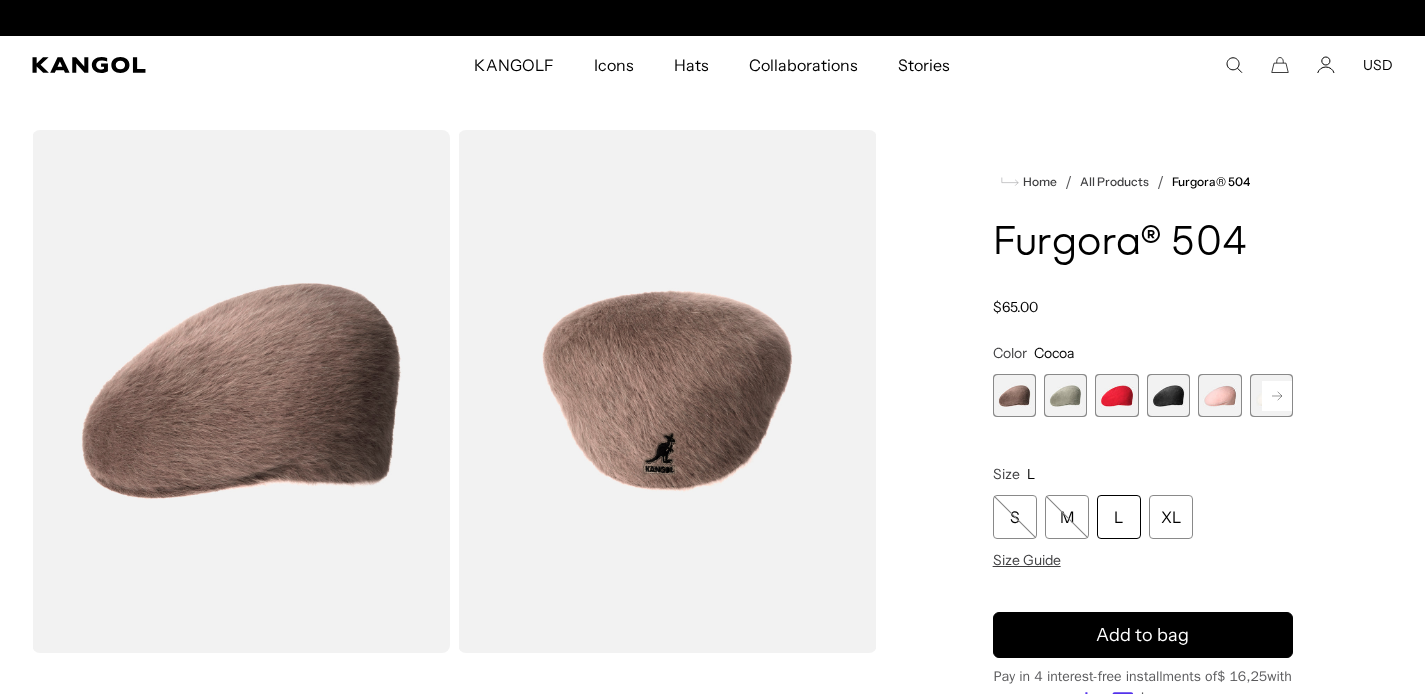 scroll, scrollTop: 0, scrollLeft: 0, axis: both 